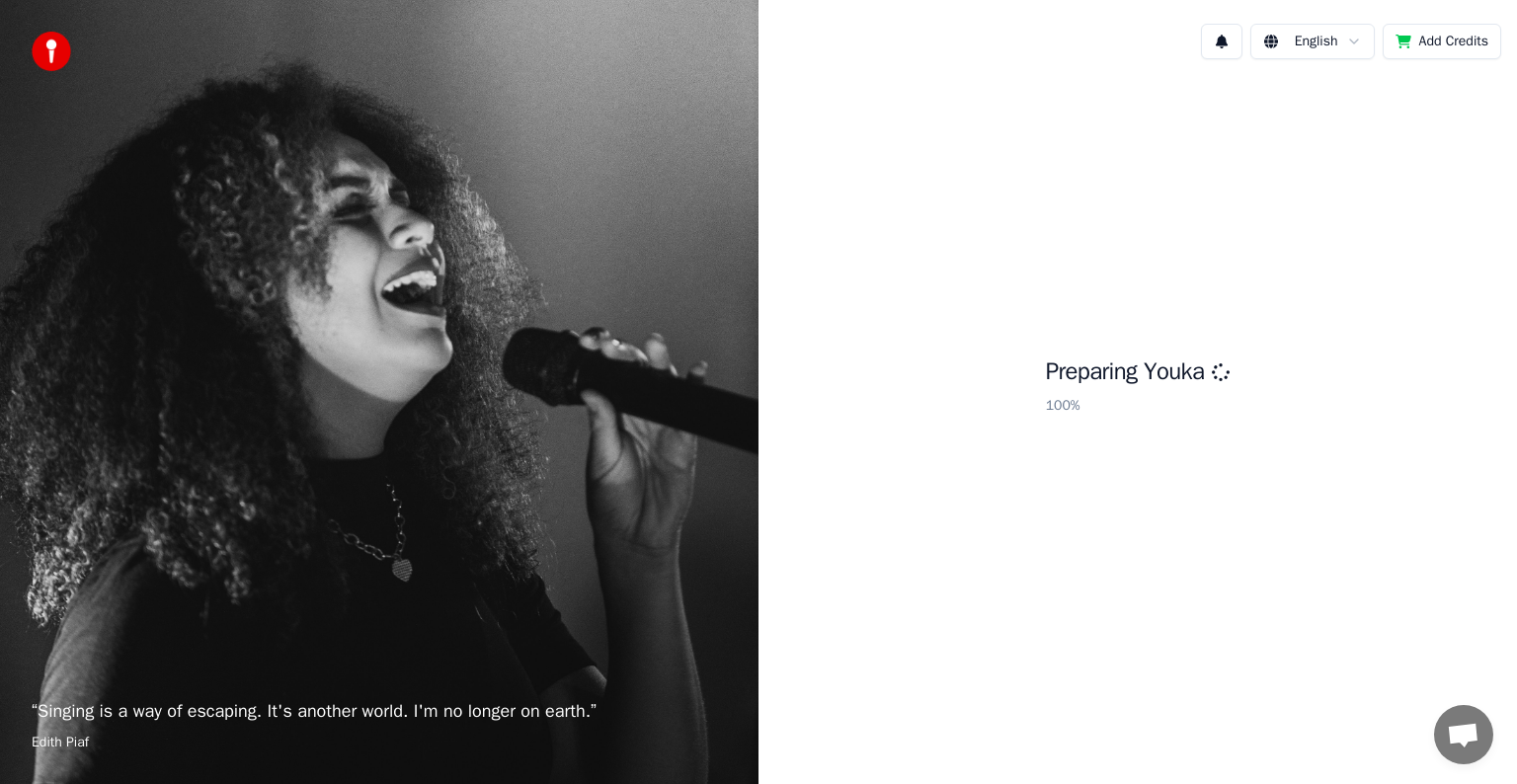 scroll, scrollTop: 0, scrollLeft: 0, axis: both 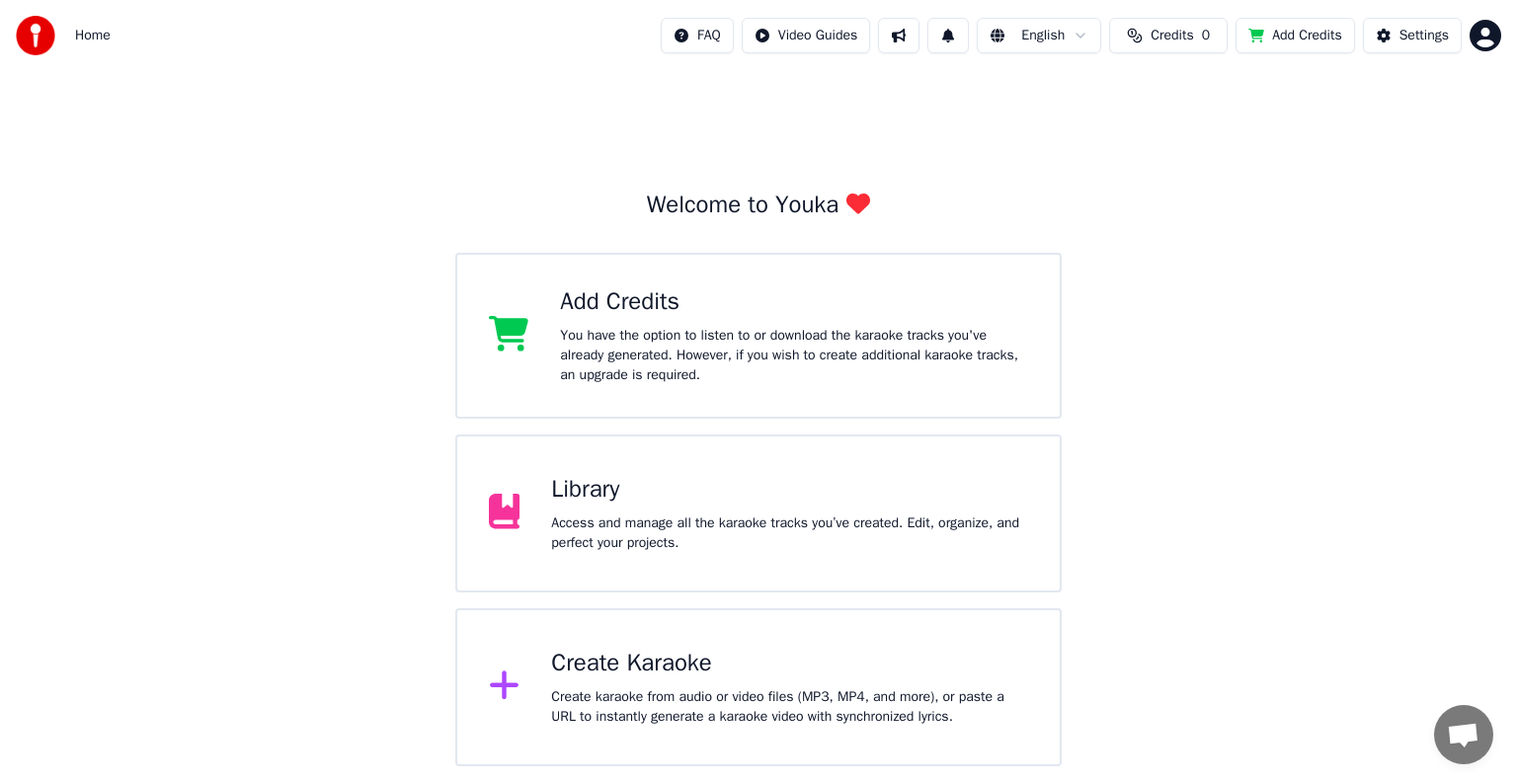 click on "Add Credits" at bounding box center [794, 302] 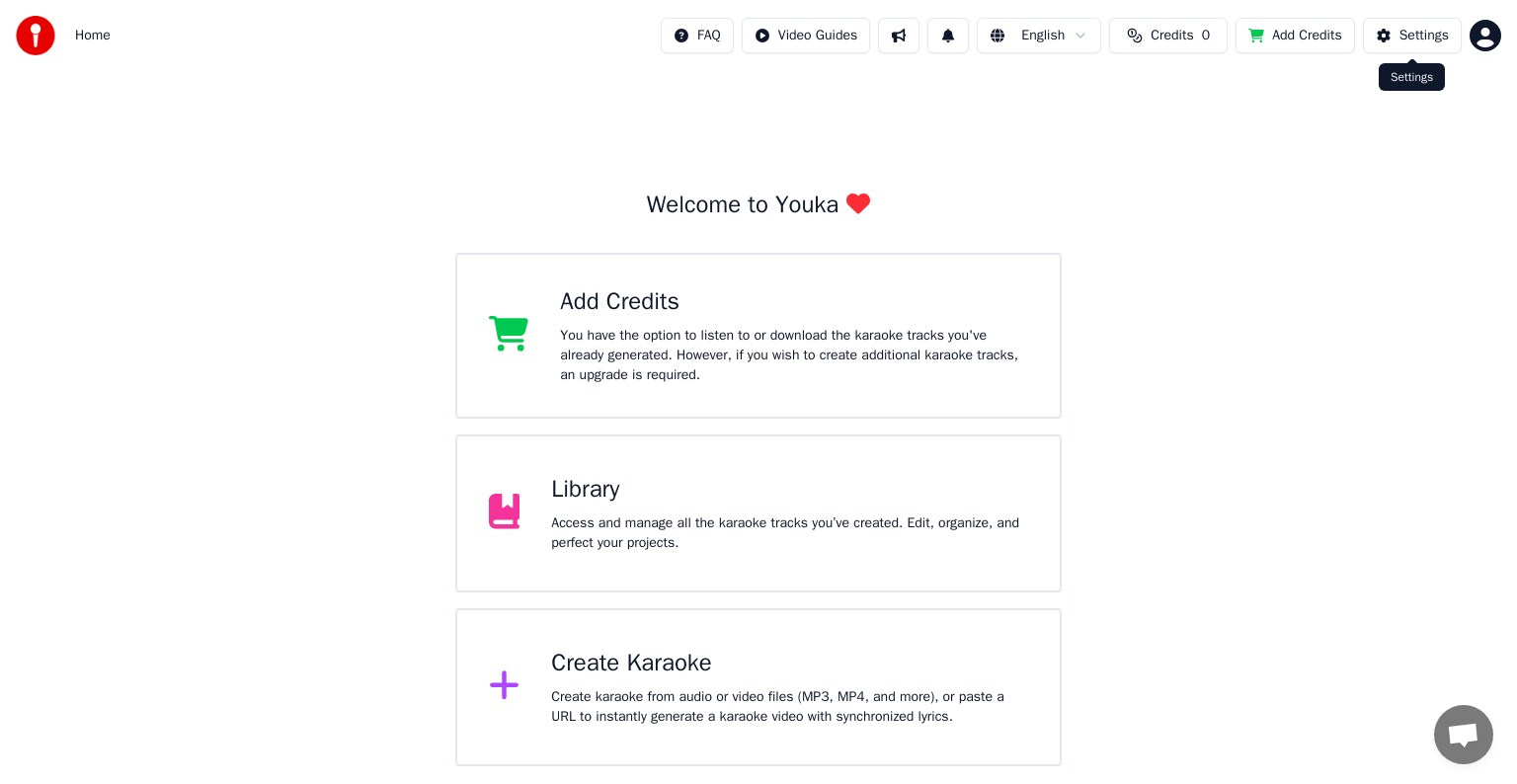 click on "Settings" at bounding box center [1424, 36] 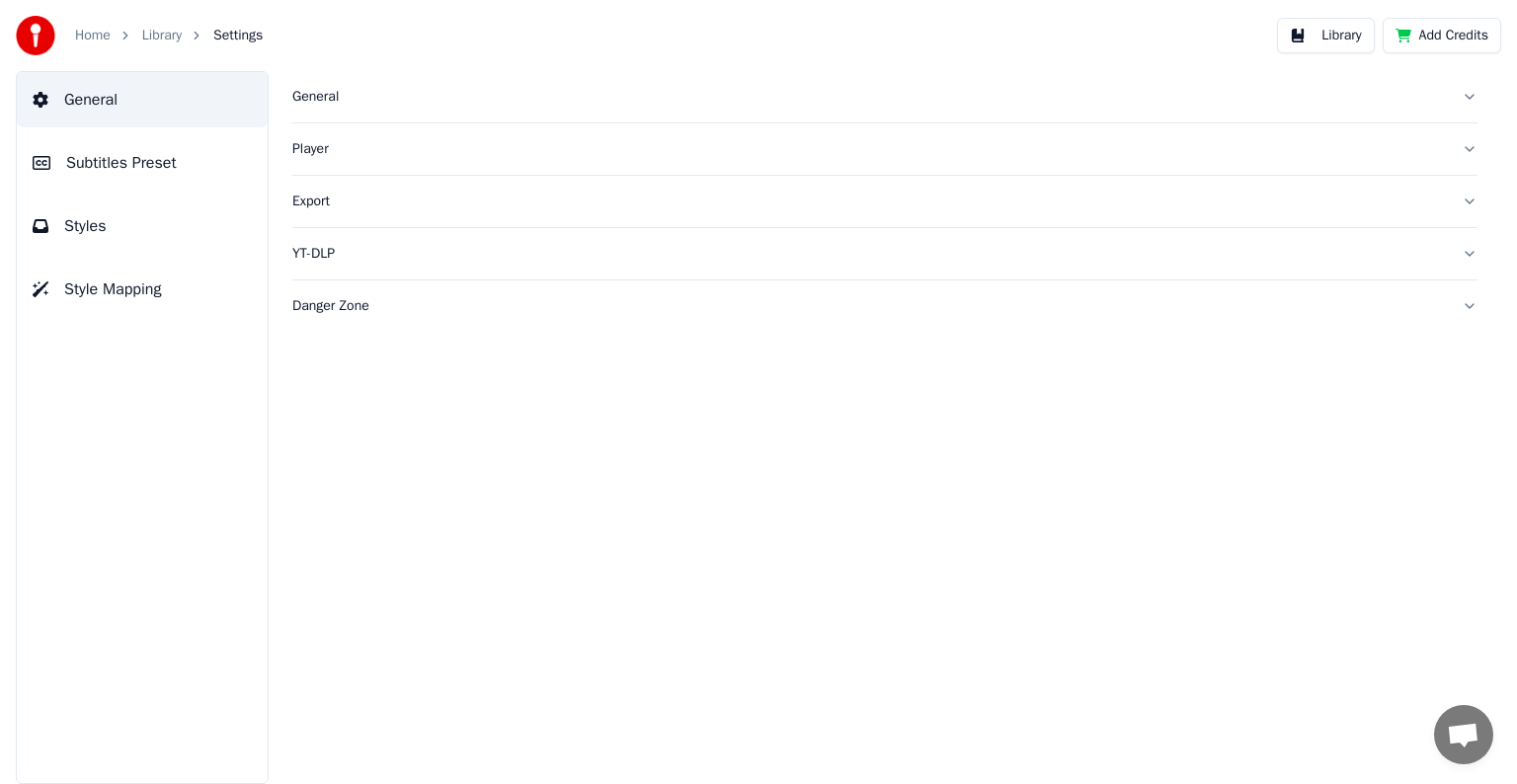 click on "Subtitles Preset" at bounding box center [142, 163] 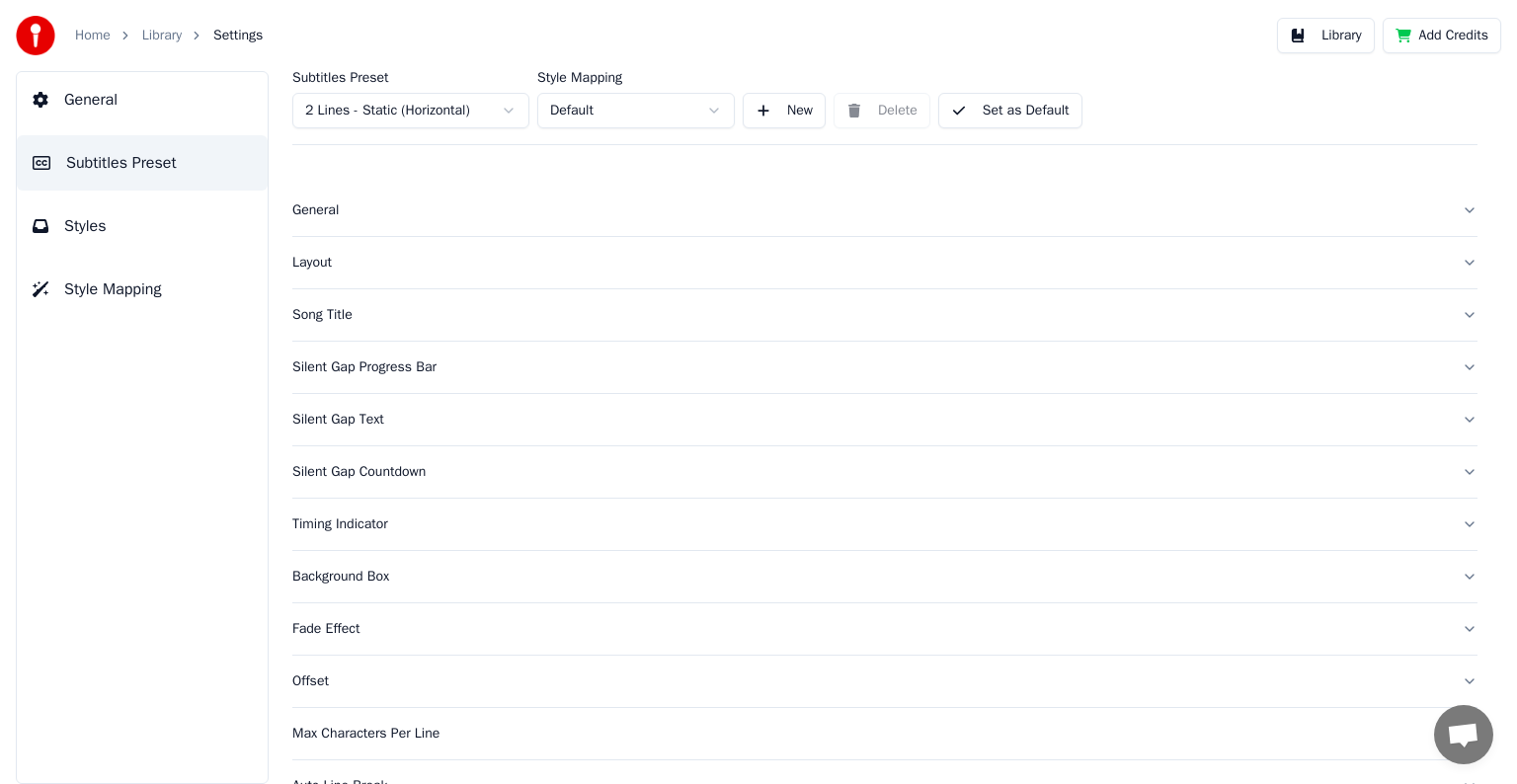 click at bounding box center (36, 36) 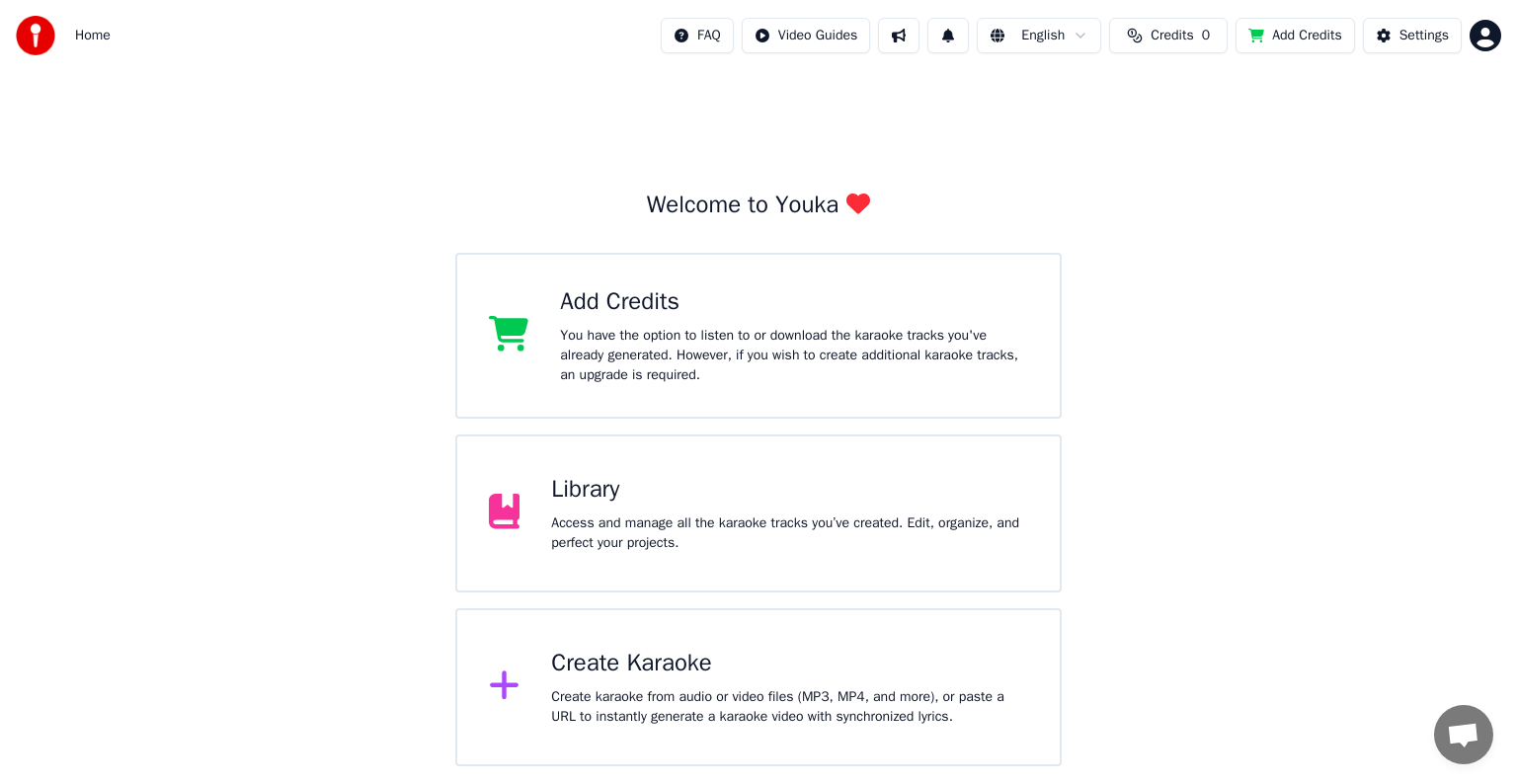 click on "Create Karaoke Create karaoke from audio or video files (MP3, MP4, and more), or paste a URL to instantly generate a karaoke video with synchronized lyrics." at bounding box center [758, 687] 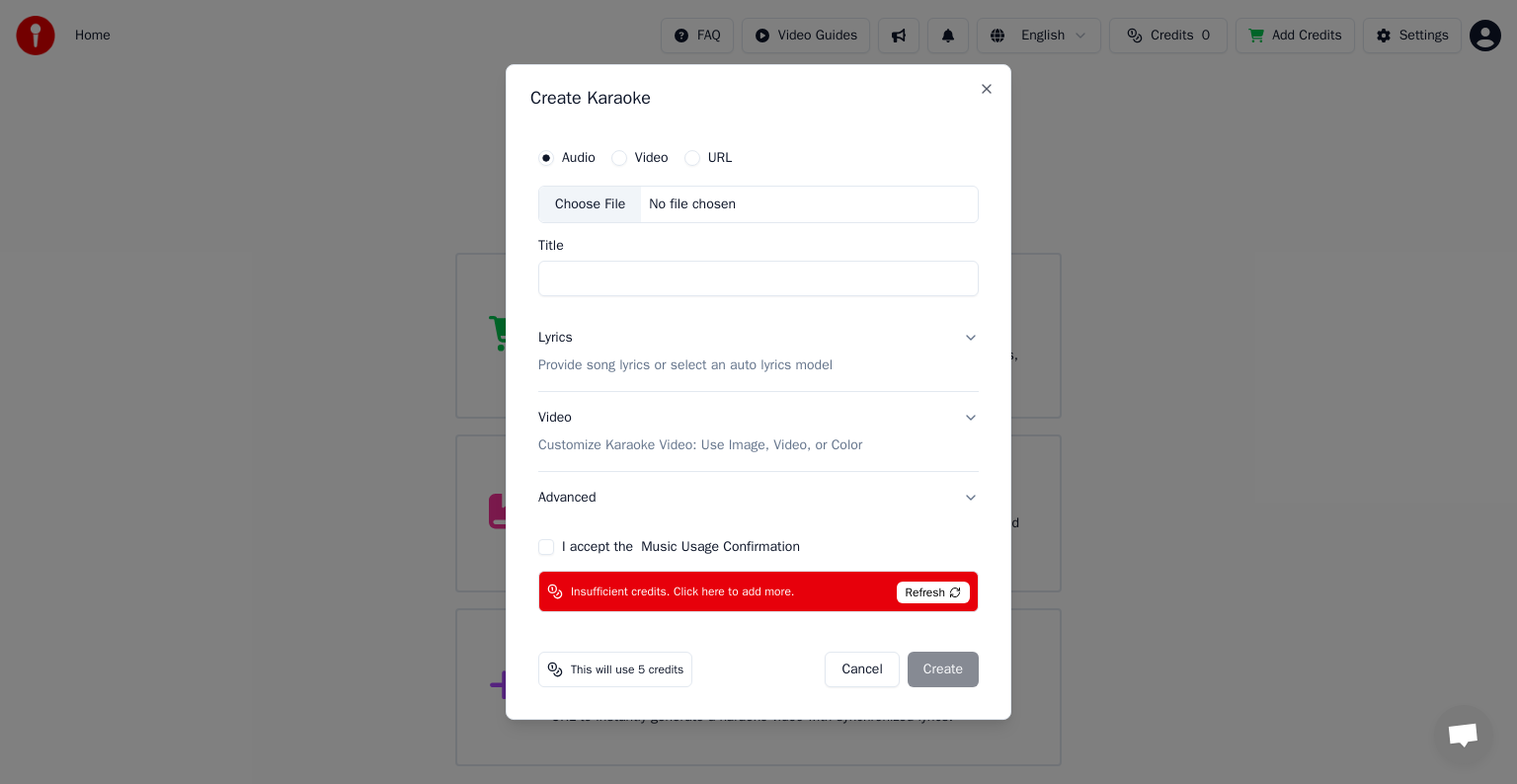 click on "Create Karaoke" at bounding box center (758, 98) 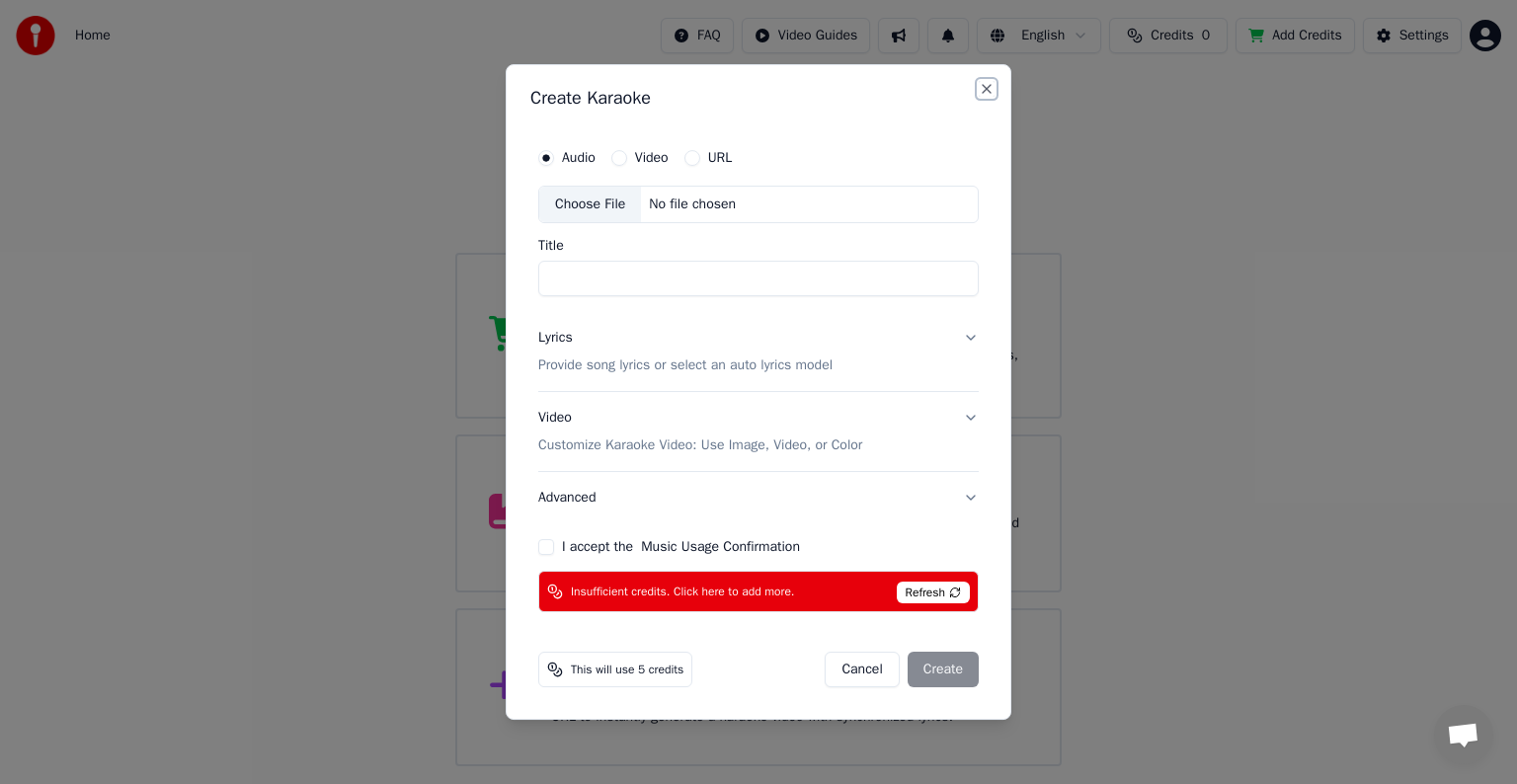 click on "Close" at bounding box center [987, 89] 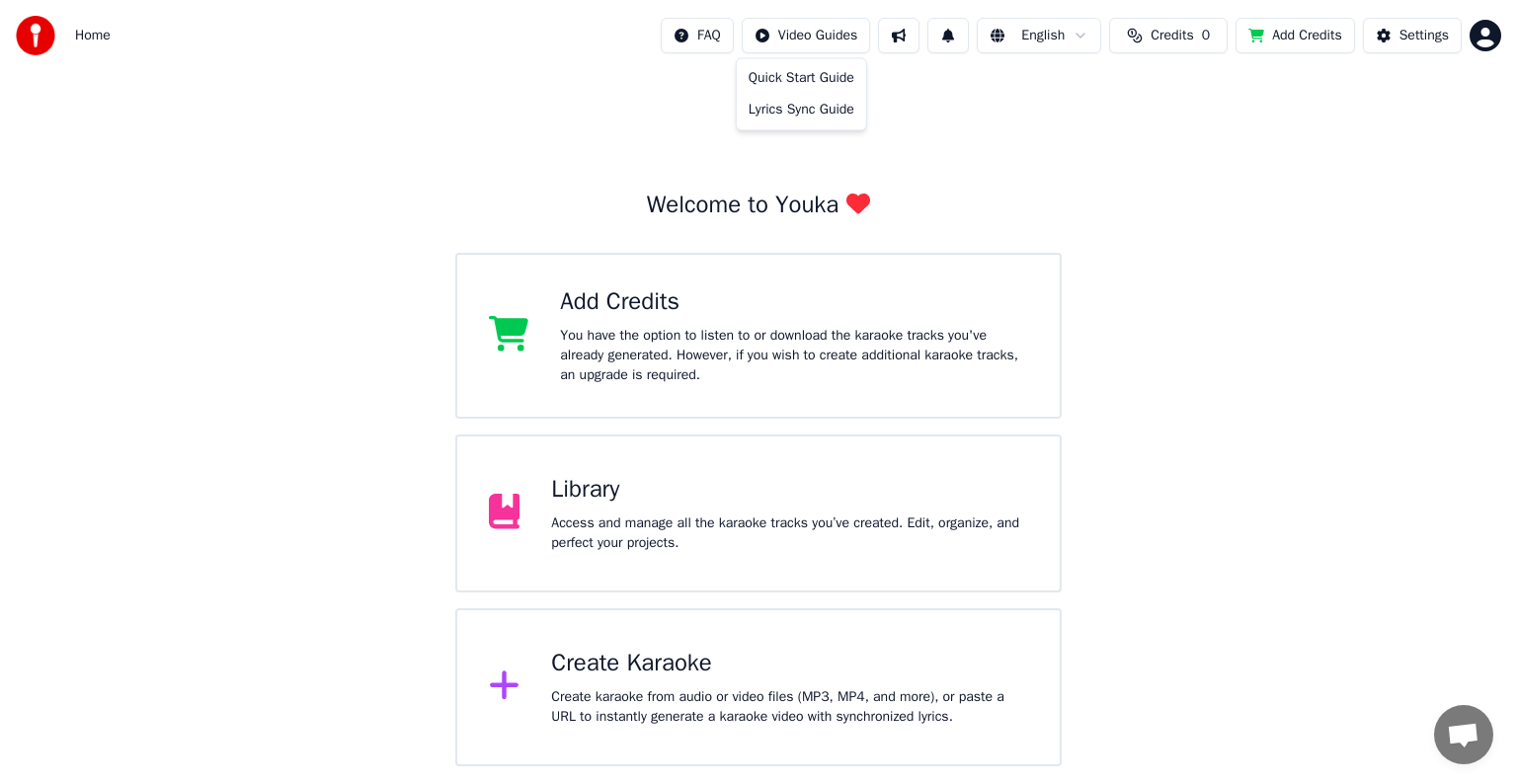 click on "Home FAQ Video Guides English Credits 0 Add Credits Settings Welcome to Youka Add Credits You have the option to listen to or download the karaoke tracks you've already generated. However, if you wish to create additional karaoke tracks, an upgrade is required. Library Access and manage all the karaoke tracks you’ve created. Edit, organize, and perfect your projects. Create Karaoke Create karaoke from audio or video files (MP3, MP4, and more), or paste a URL to instantly generate a karaoke video with synchronized lyrics. Quick Start Guide Lyrics Sync Guide" at bounding box center [758, 383] 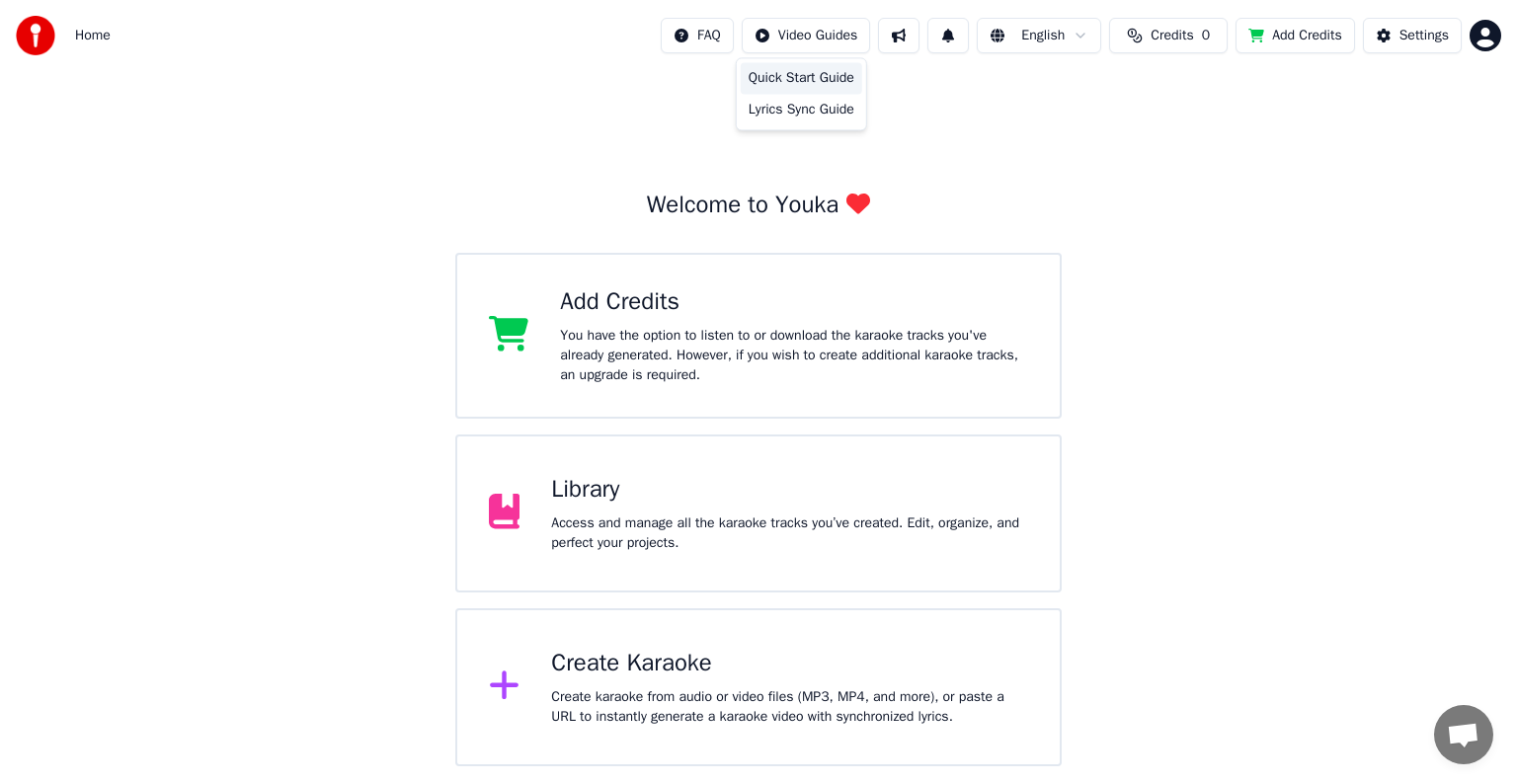 click on "Quick Start Guide" at bounding box center (801, 78) 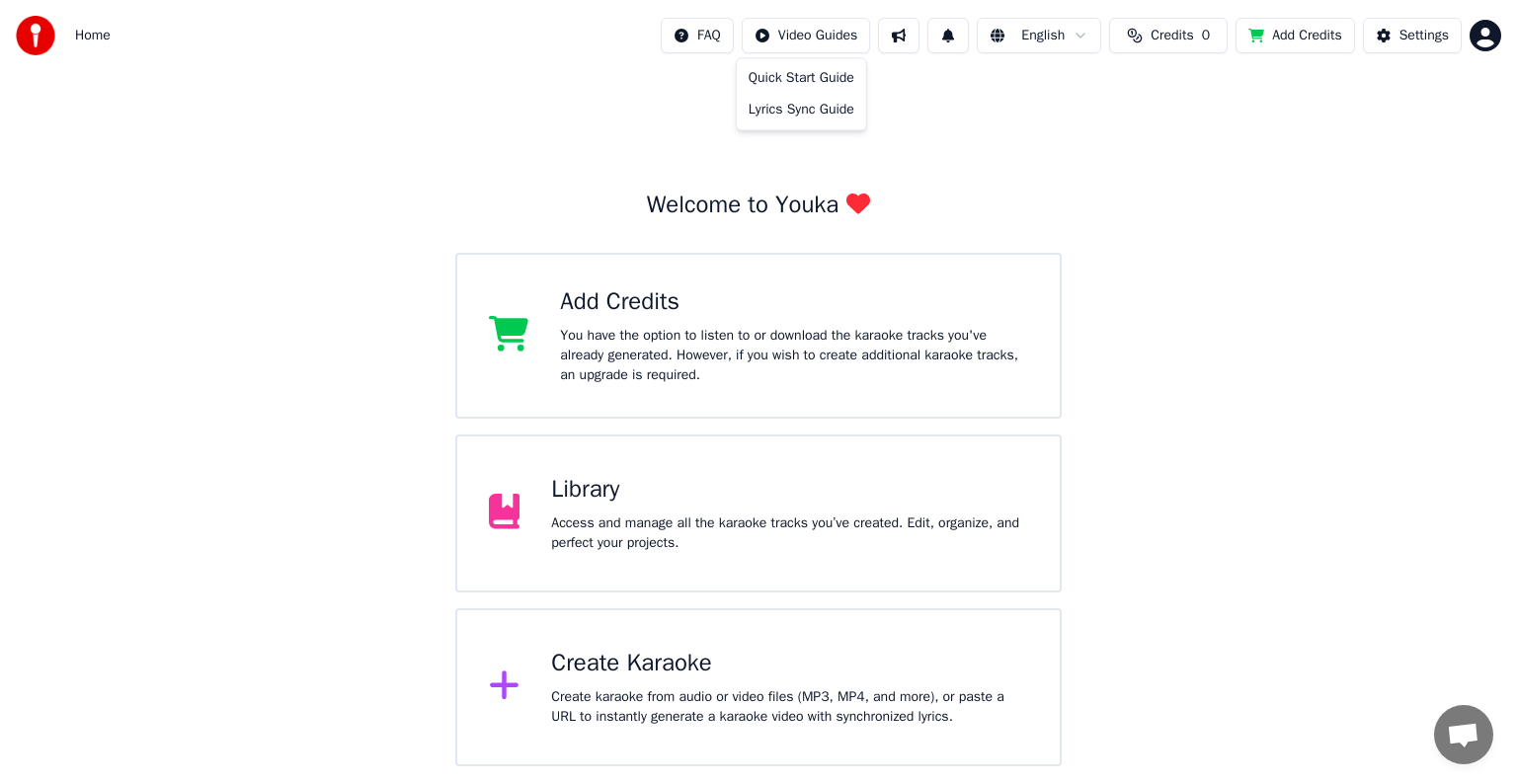 click on "Home FAQ Video Guides English Credits 0 Add Credits Settings Welcome to Youka Add Credits You have the option to listen to or download the karaoke tracks you've already generated. However, if you wish to create additional karaoke tracks, an upgrade is required. Library Access and manage all the karaoke tracks you’ve created. Edit, organize, and perfect your projects. Create Karaoke Create karaoke from audio or video files (MP3, MP4, and more), or paste a URL to instantly generate a karaoke video with synchronized lyrics. Quick Start Guide Lyrics Sync Guide" at bounding box center [758, 383] 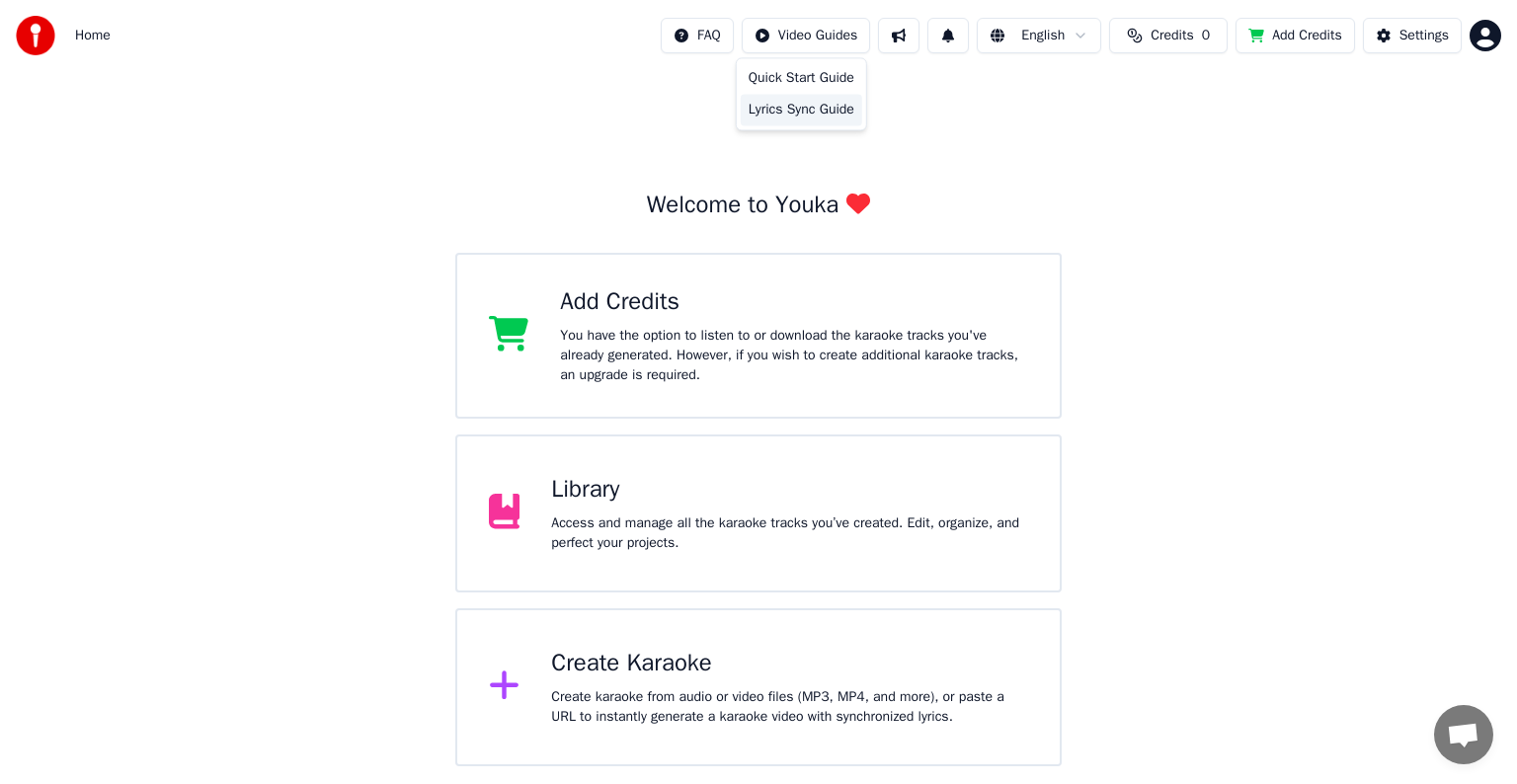 click on "Lyrics Sync Guide" at bounding box center [801, 110] 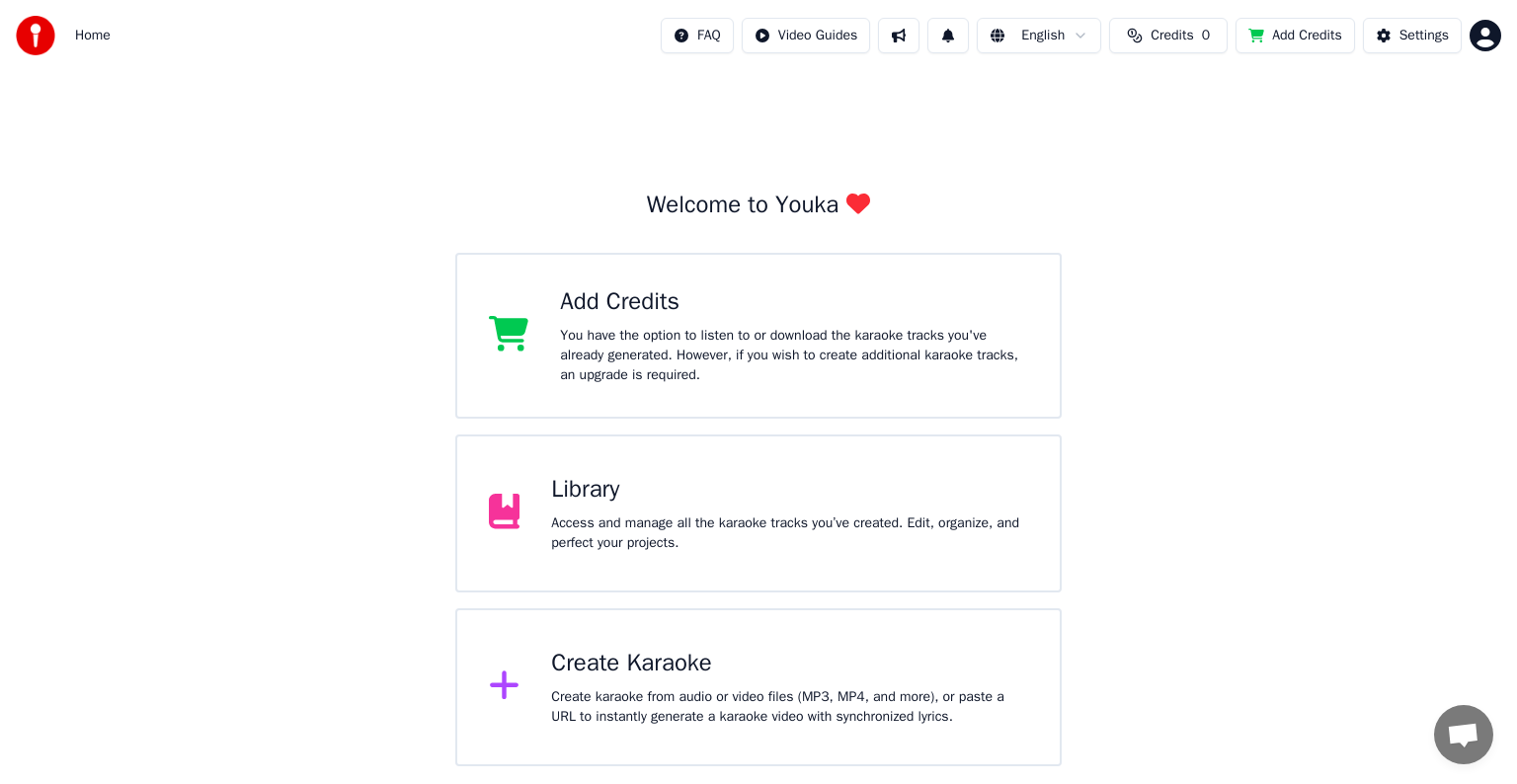 click on "Create Karaoke Create karaoke from audio or video files (MP3, MP4, and more), or paste a URL to instantly generate a karaoke video with synchronized lyrics." at bounding box center (758, 687) 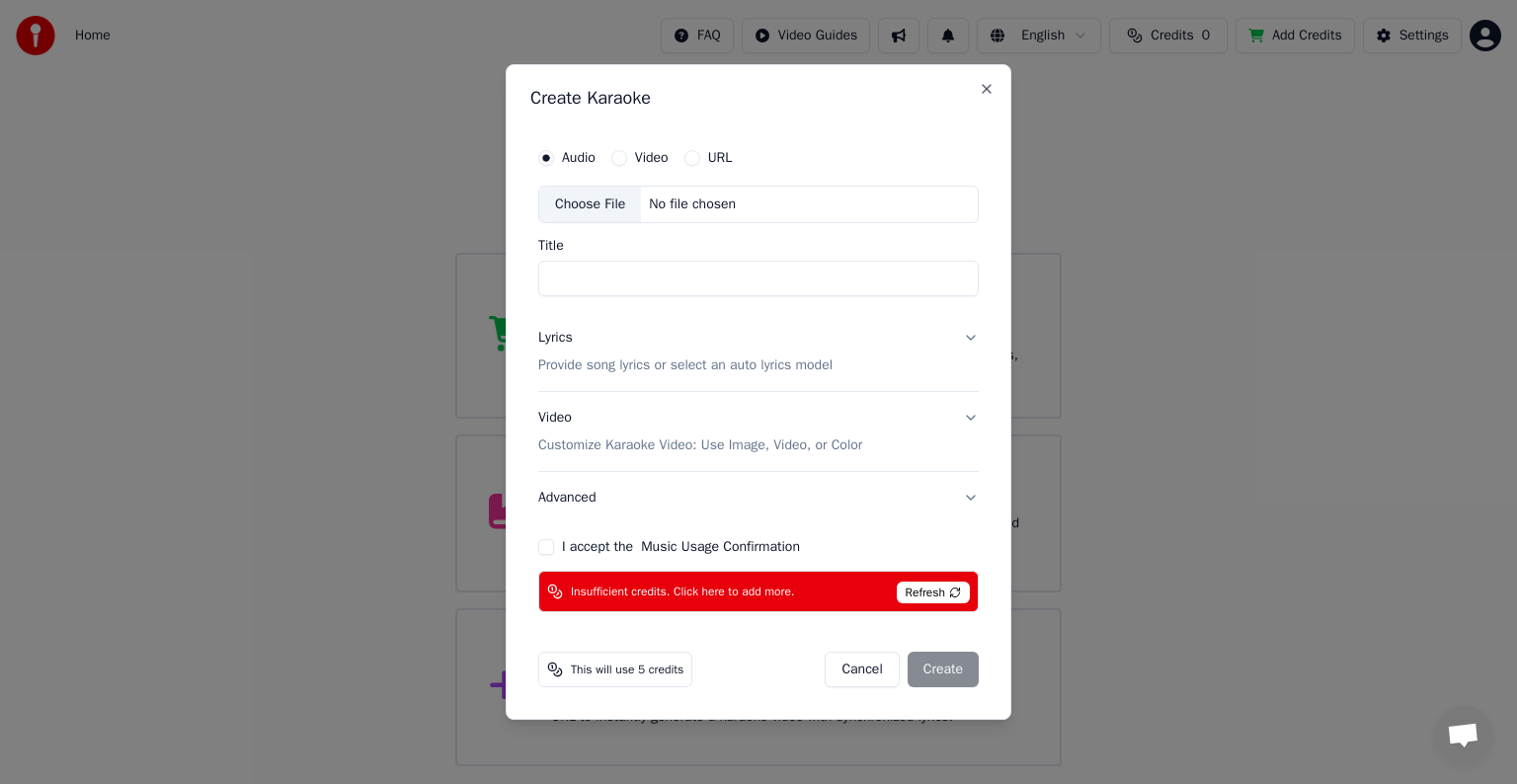 click on "Title" at bounding box center [758, 278] 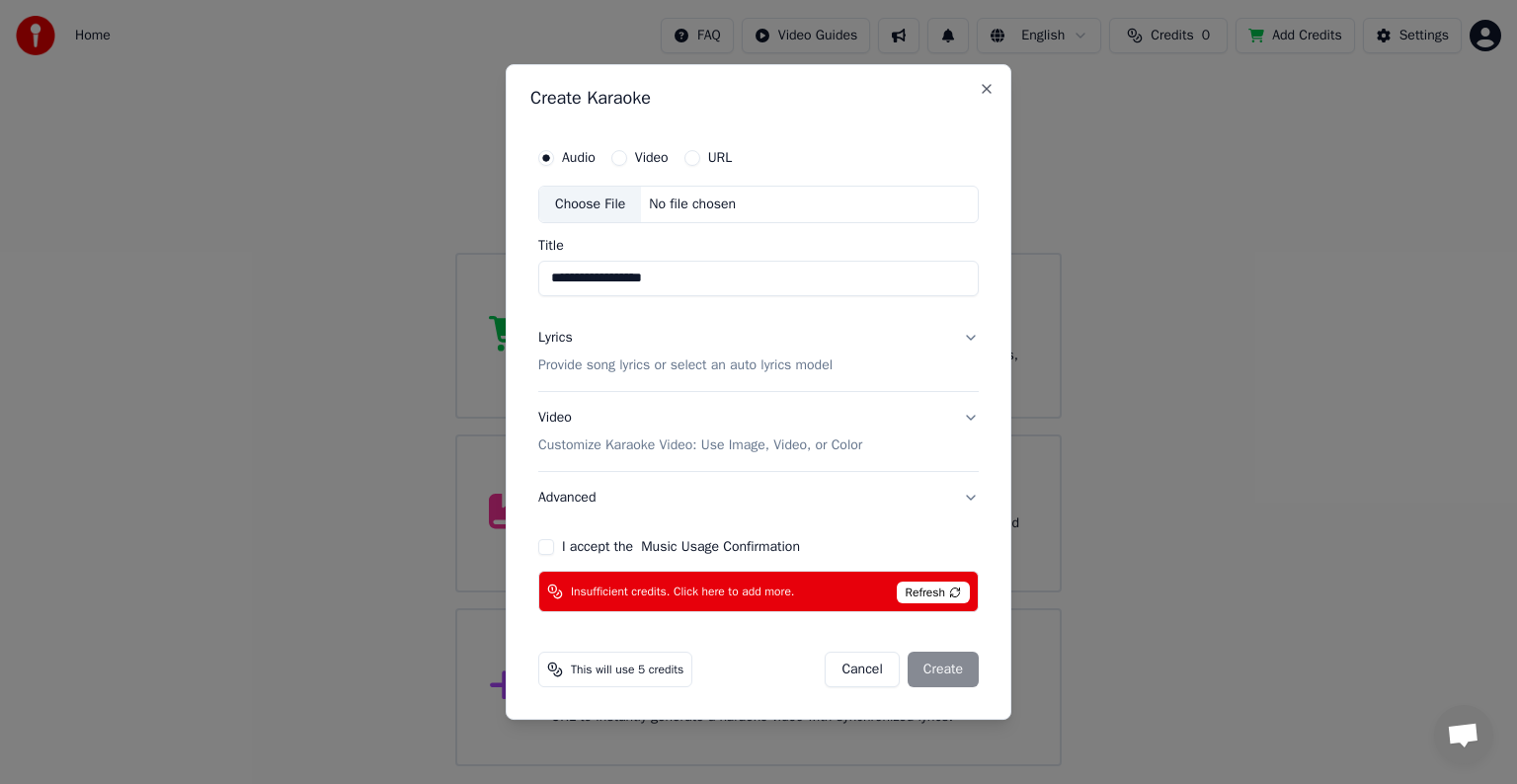 click on "Choose File" at bounding box center (590, 204) 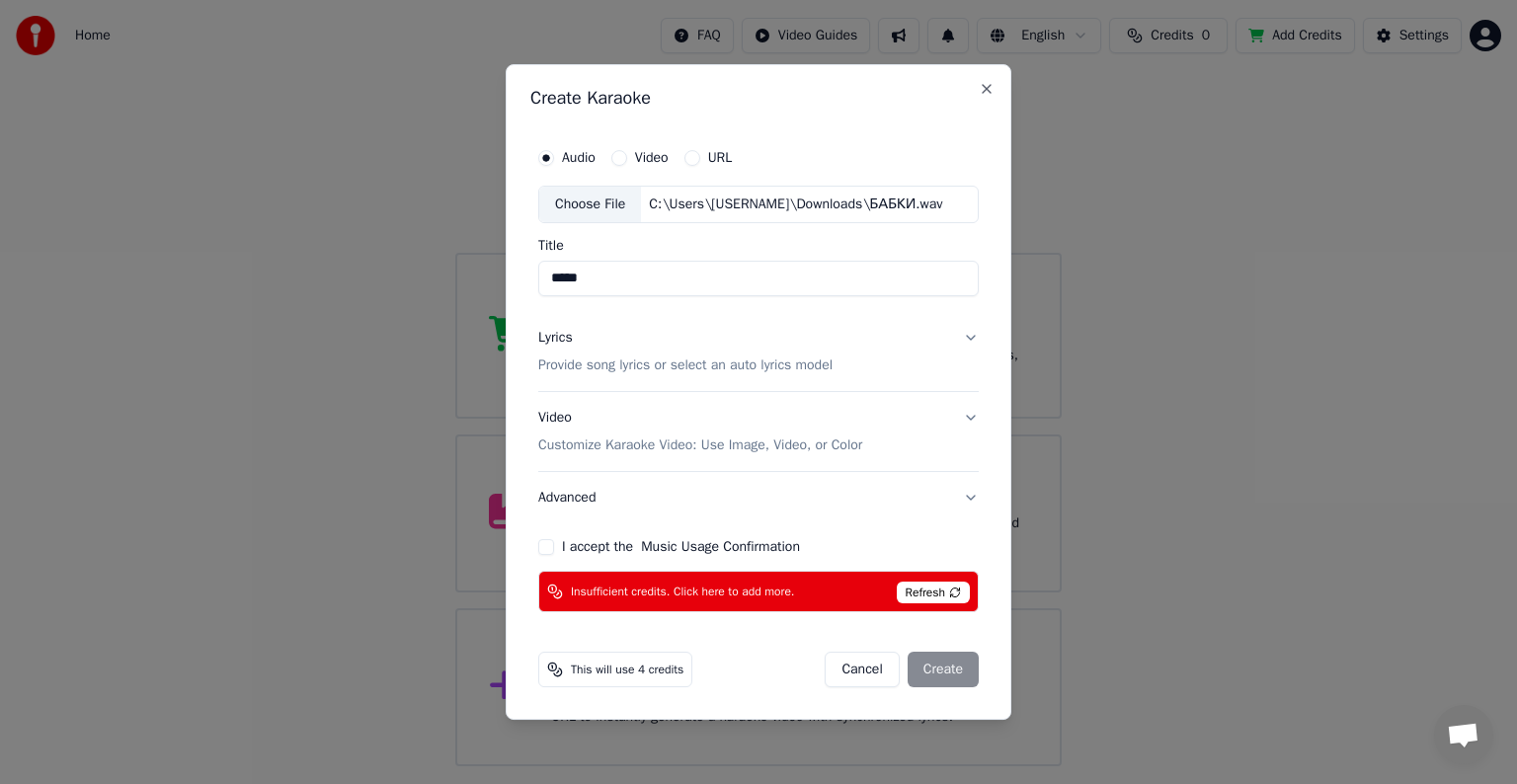 click on "*****" at bounding box center (758, 278) 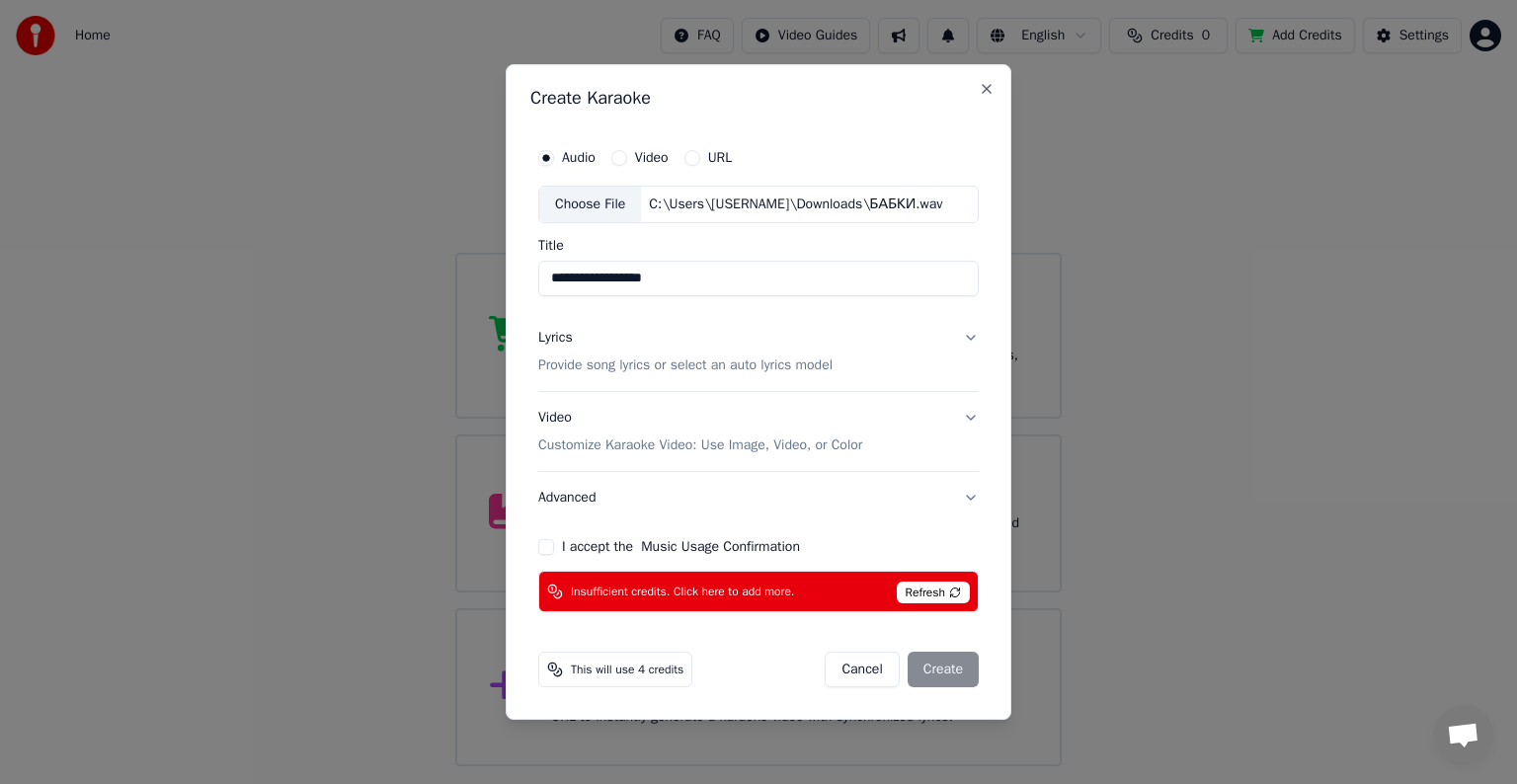 type on "**********" 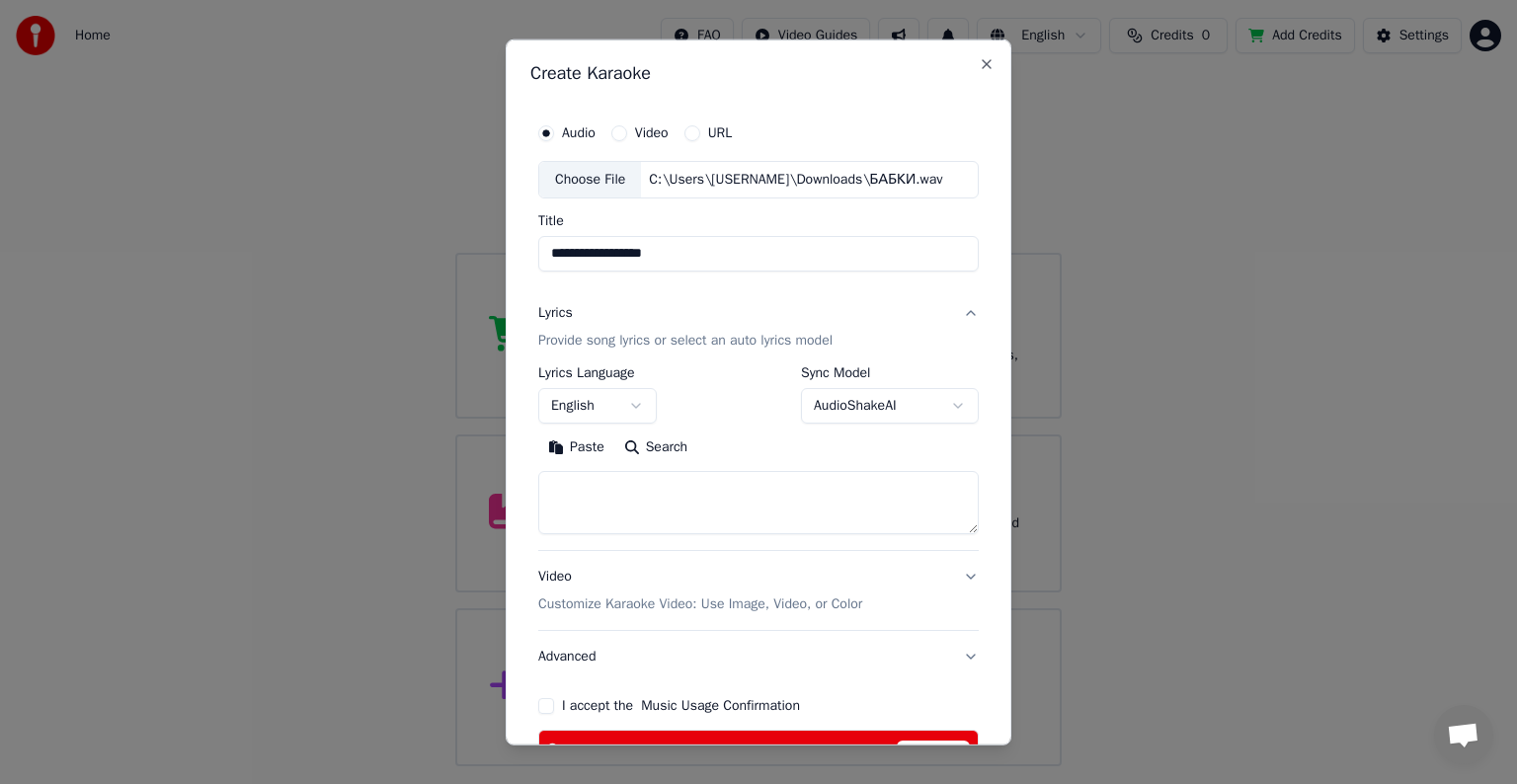 click at bounding box center (758, 503) 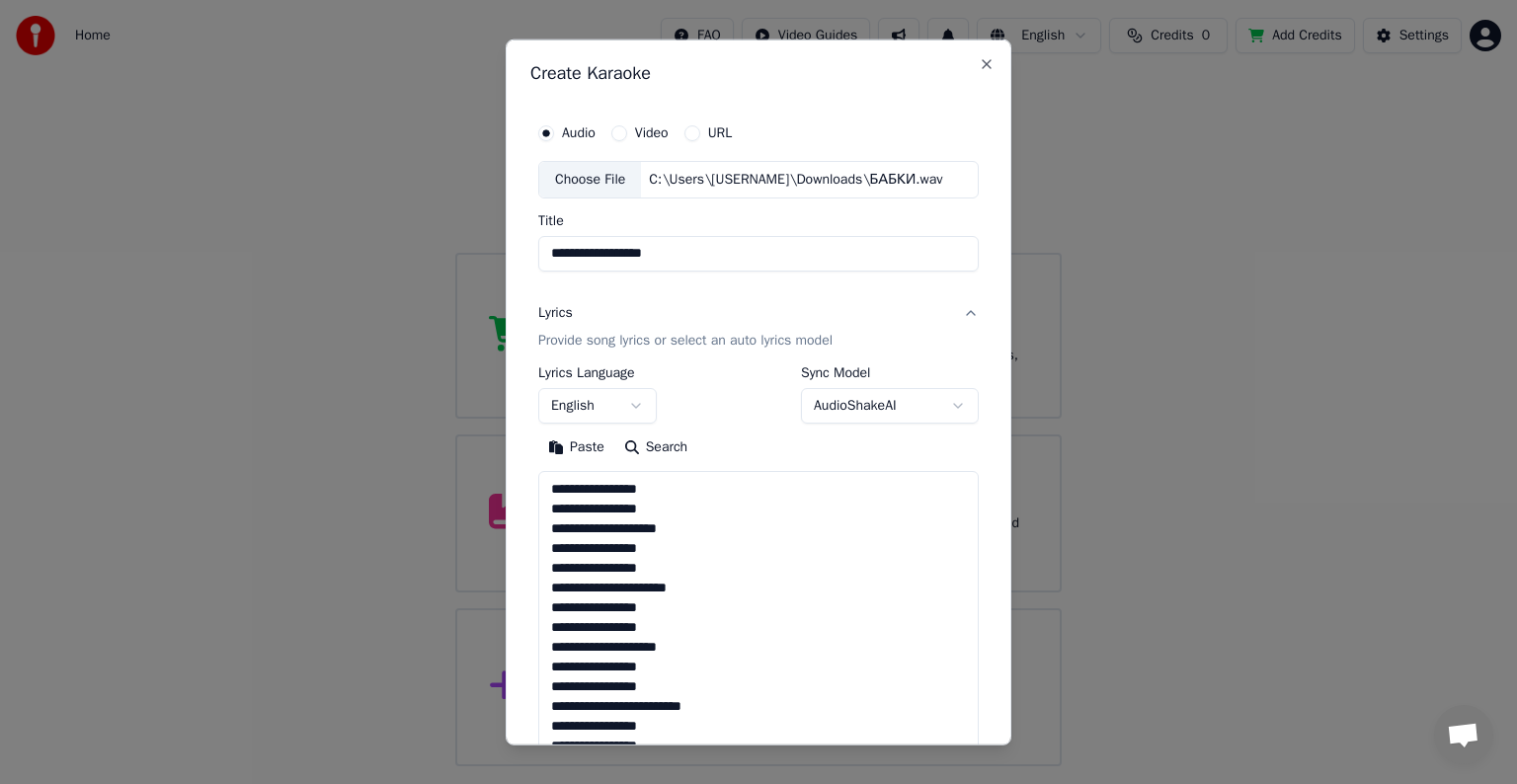 scroll, scrollTop: 1288, scrollLeft: 0, axis: vertical 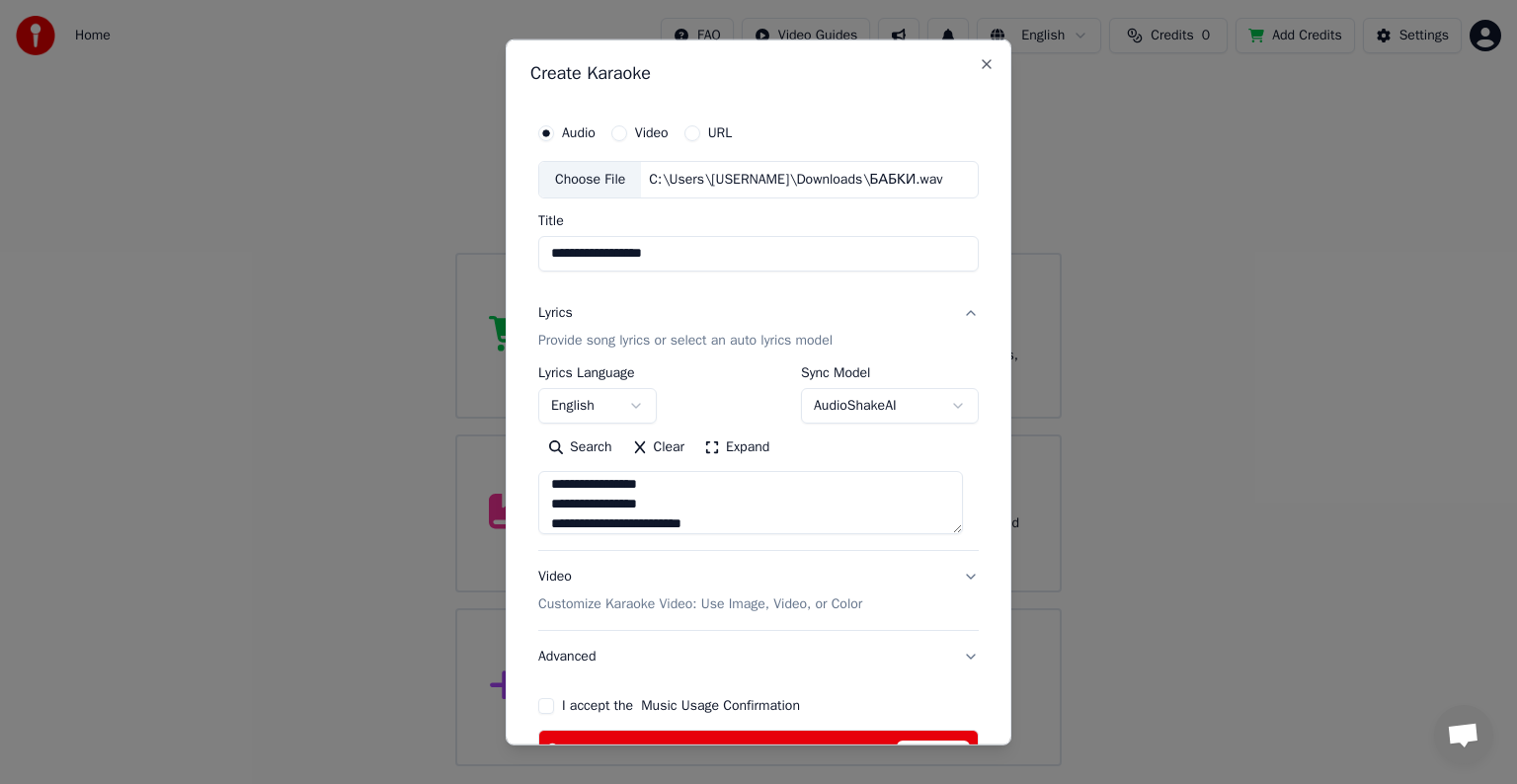 type on "**********" 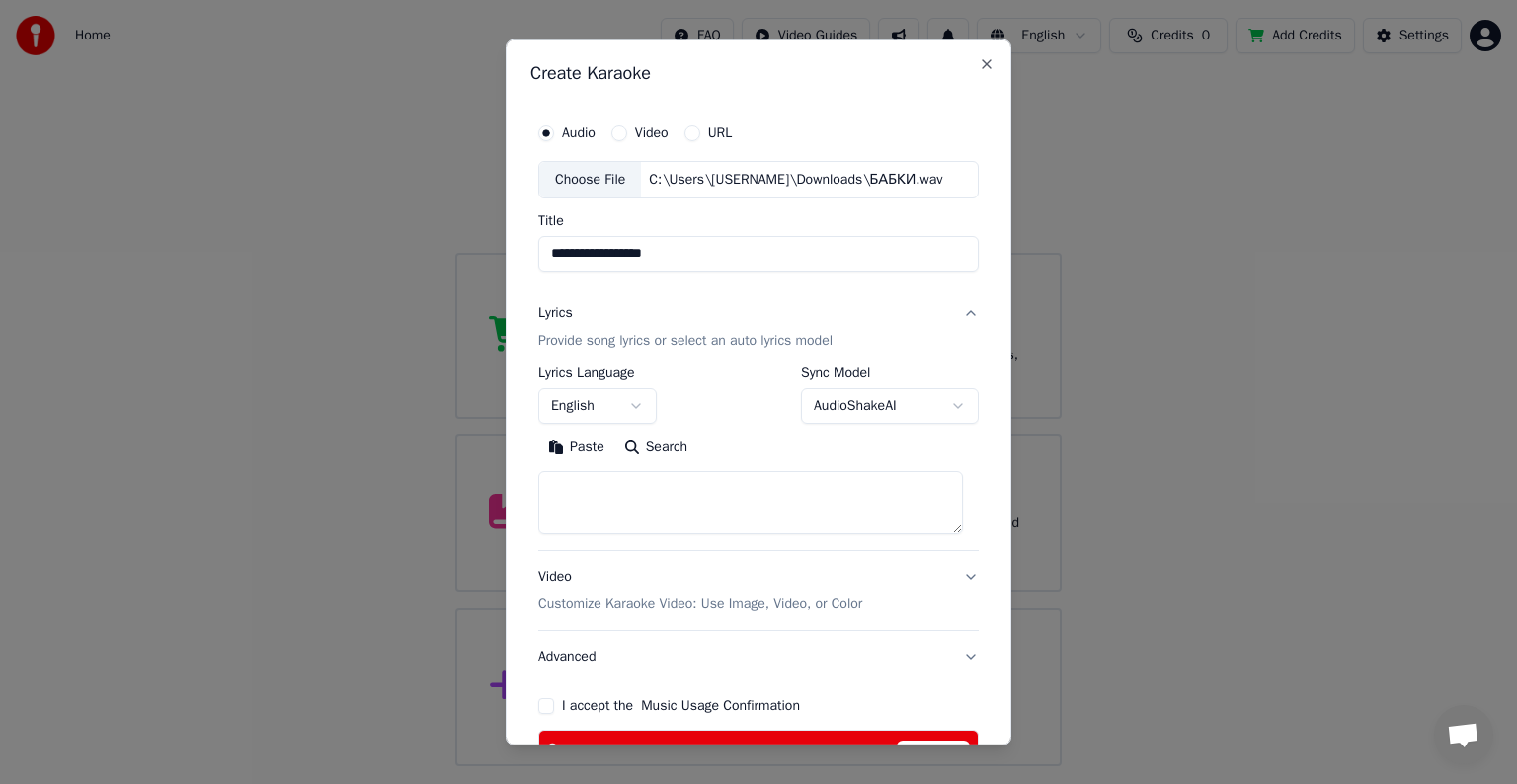 scroll, scrollTop: 0, scrollLeft: 0, axis: both 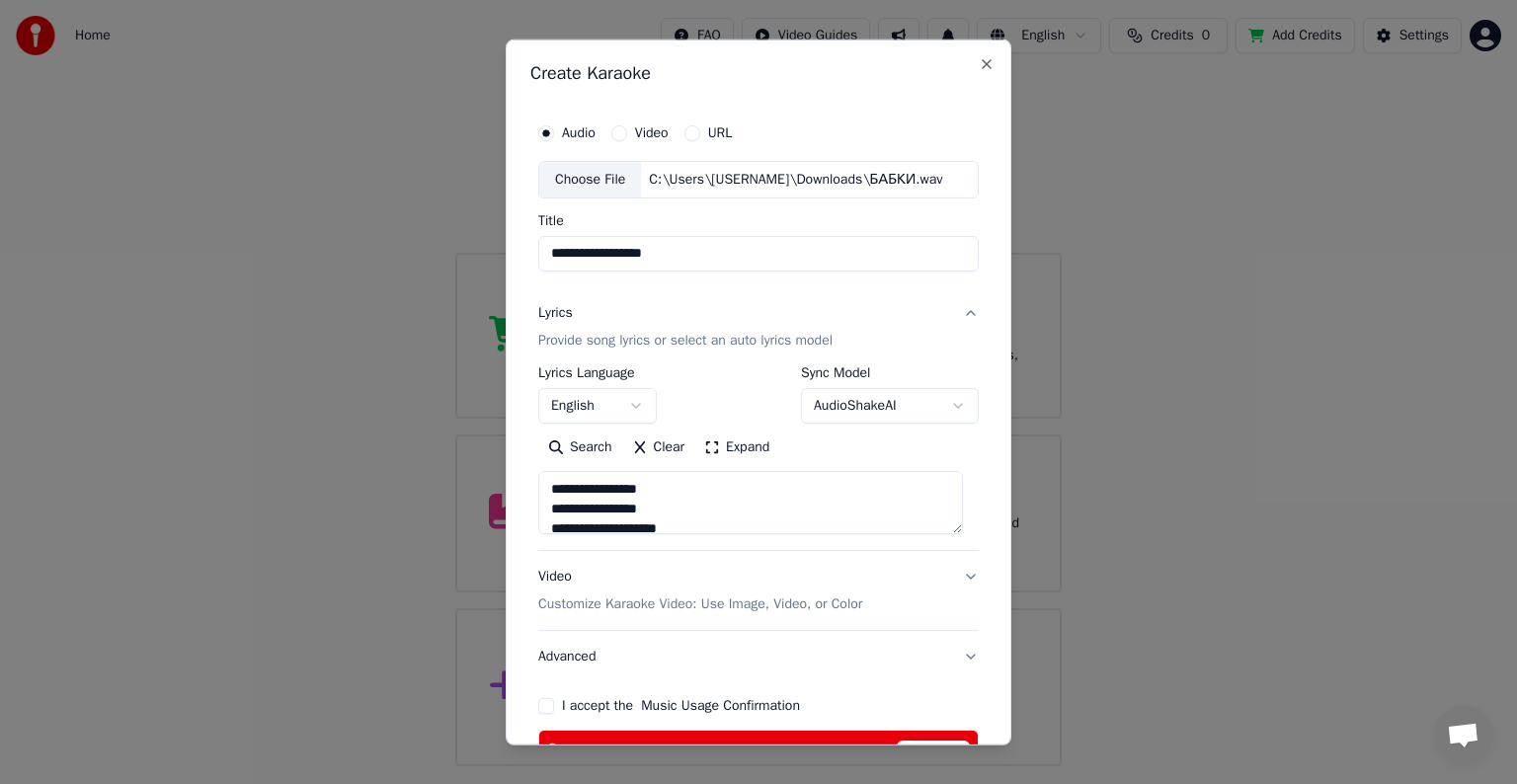 click on "Video Customize Karaoke Video: Use Image, Video, or Color" at bounding box center [700, 590] 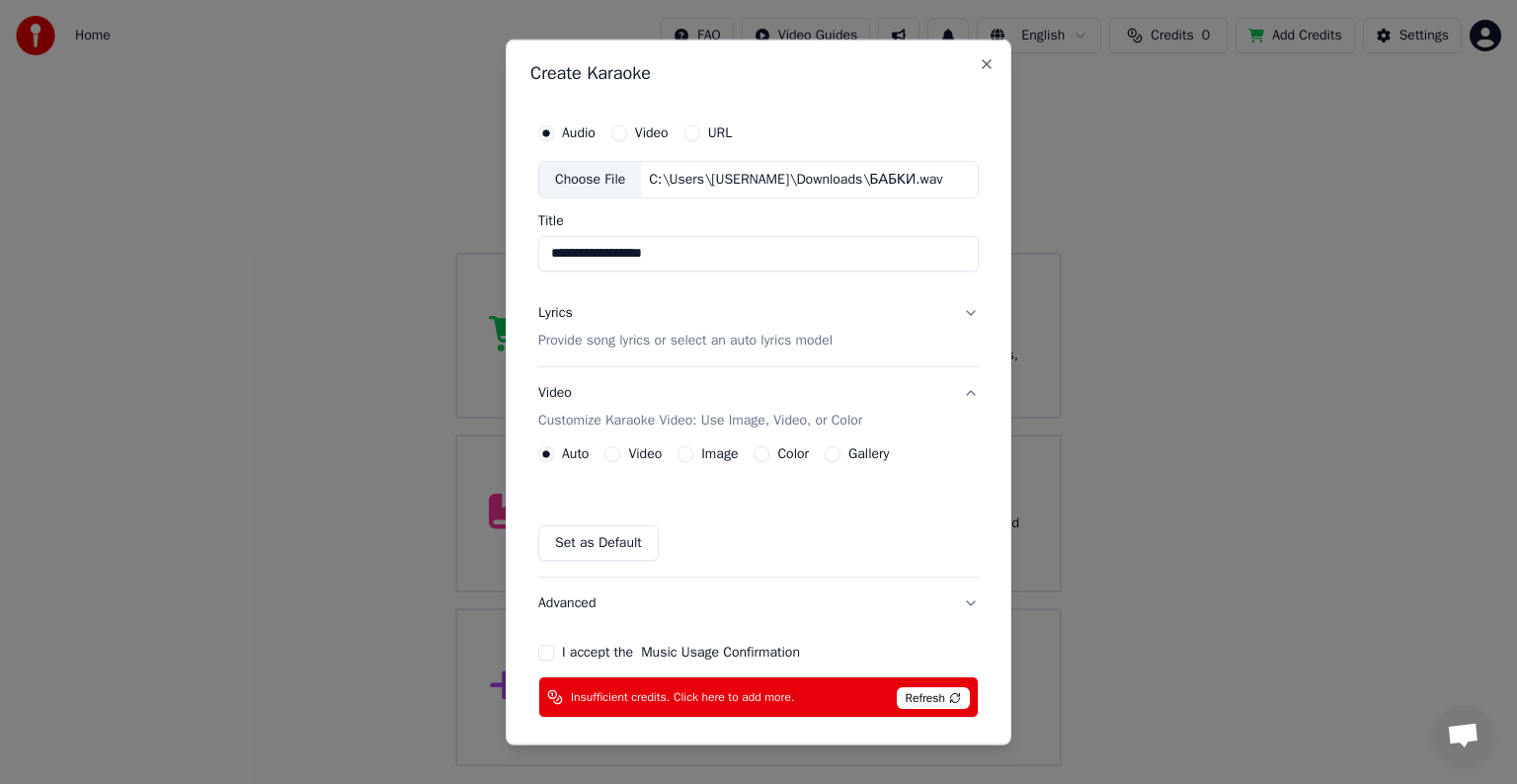 click on "Video" at bounding box center [633, 454] 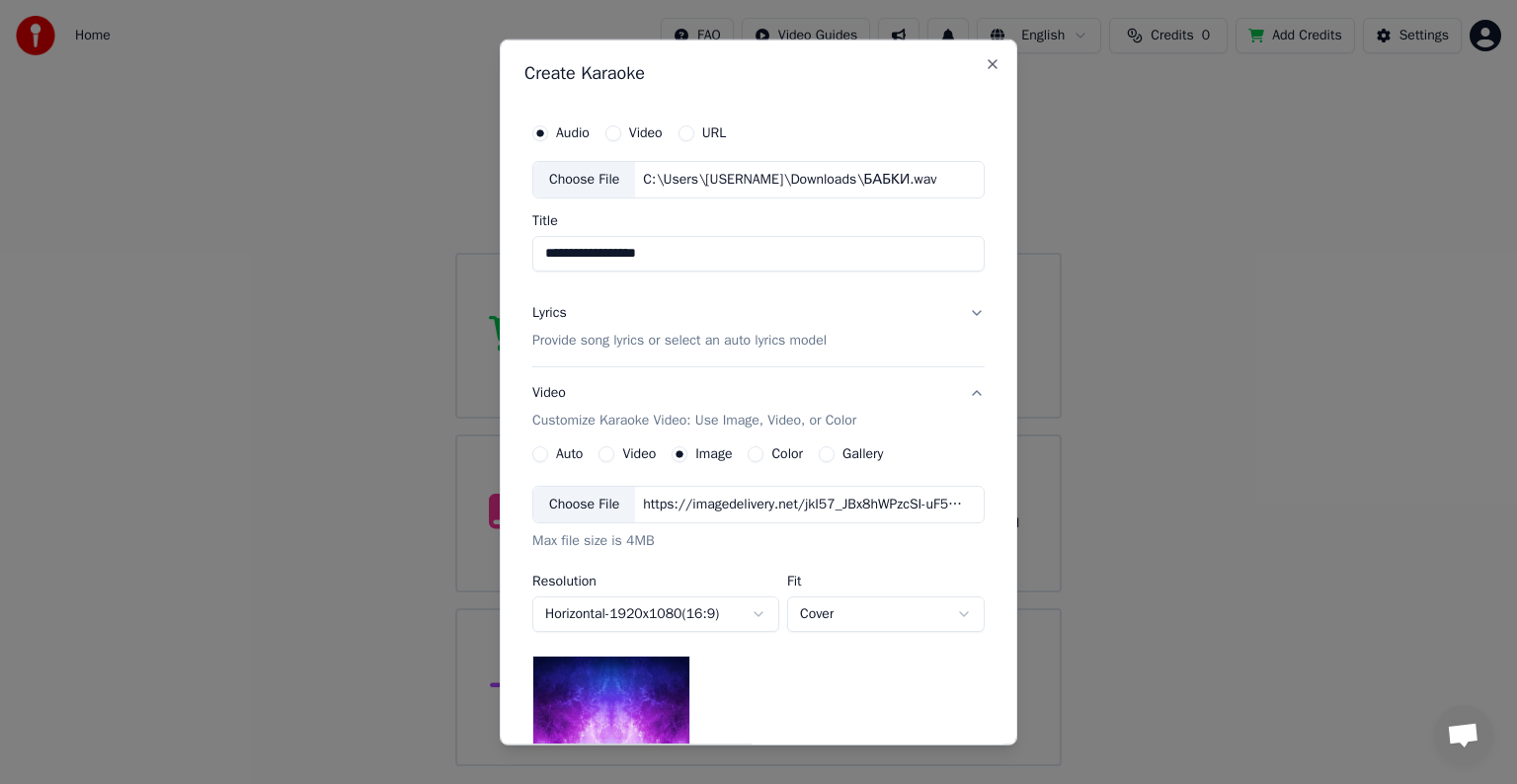 click on "Choose File" at bounding box center [584, 505] 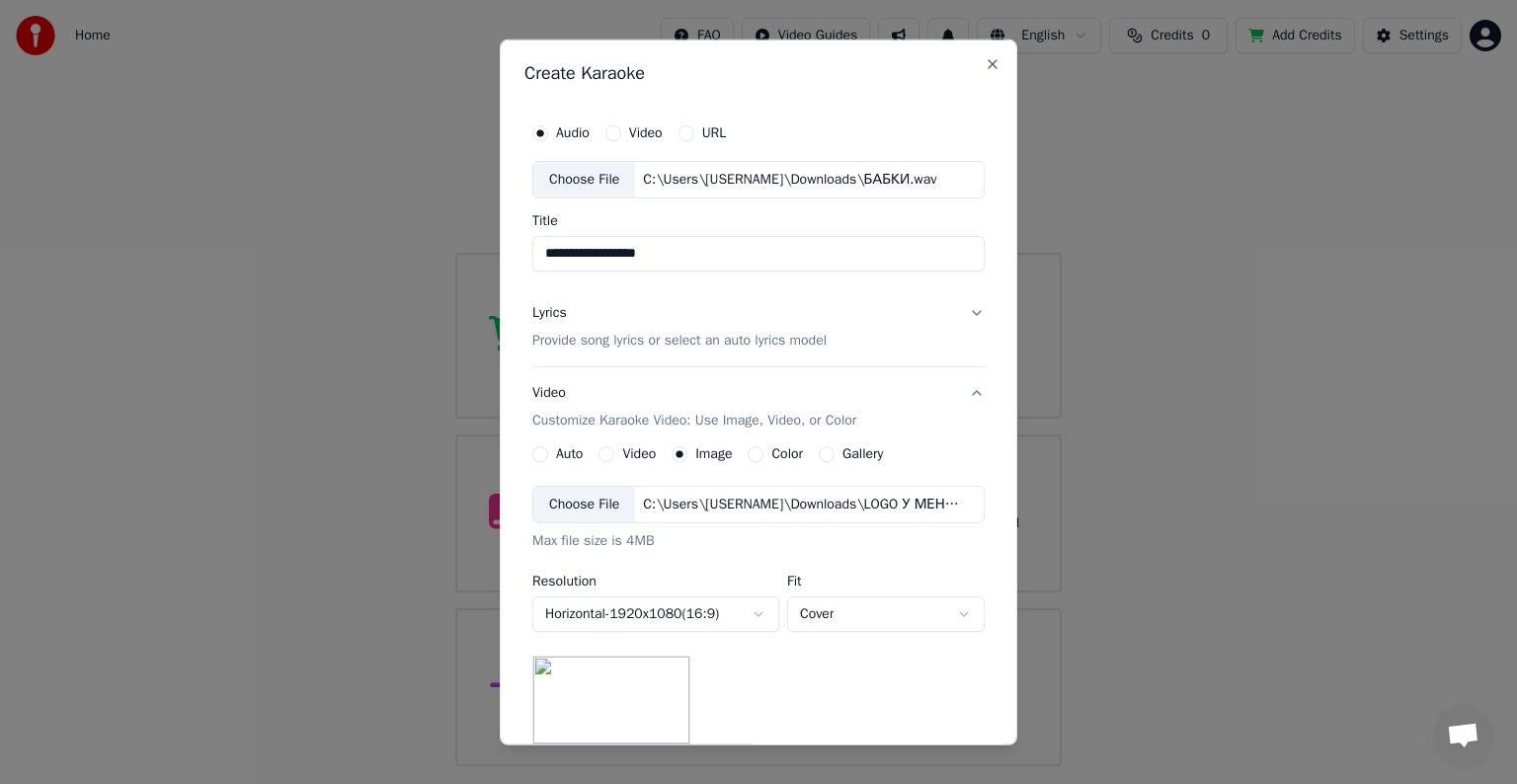 scroll, scrollTop: 197, scrollLeft: 0, axis: vertical 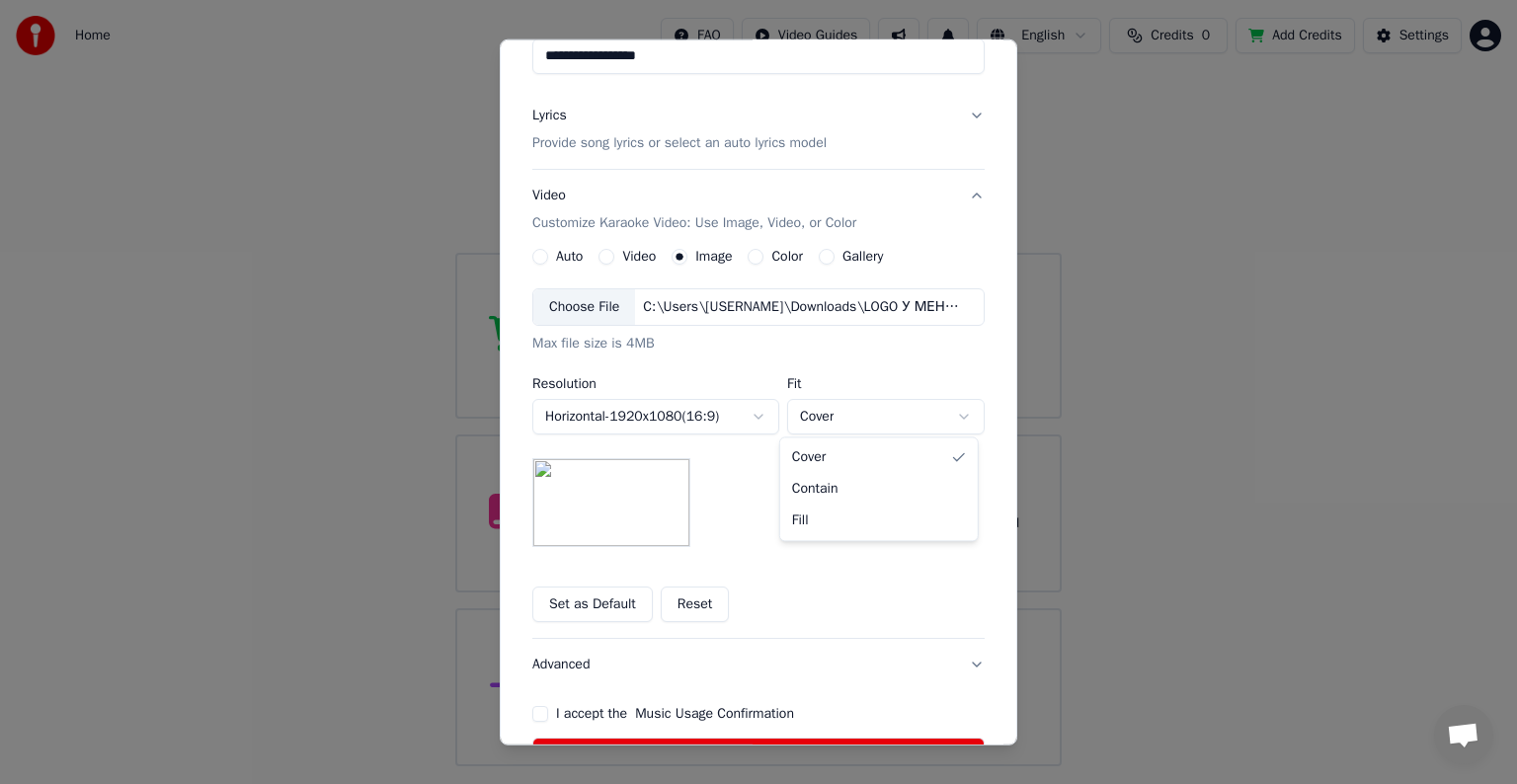 click on "**********" at bounding box center [758, 383] 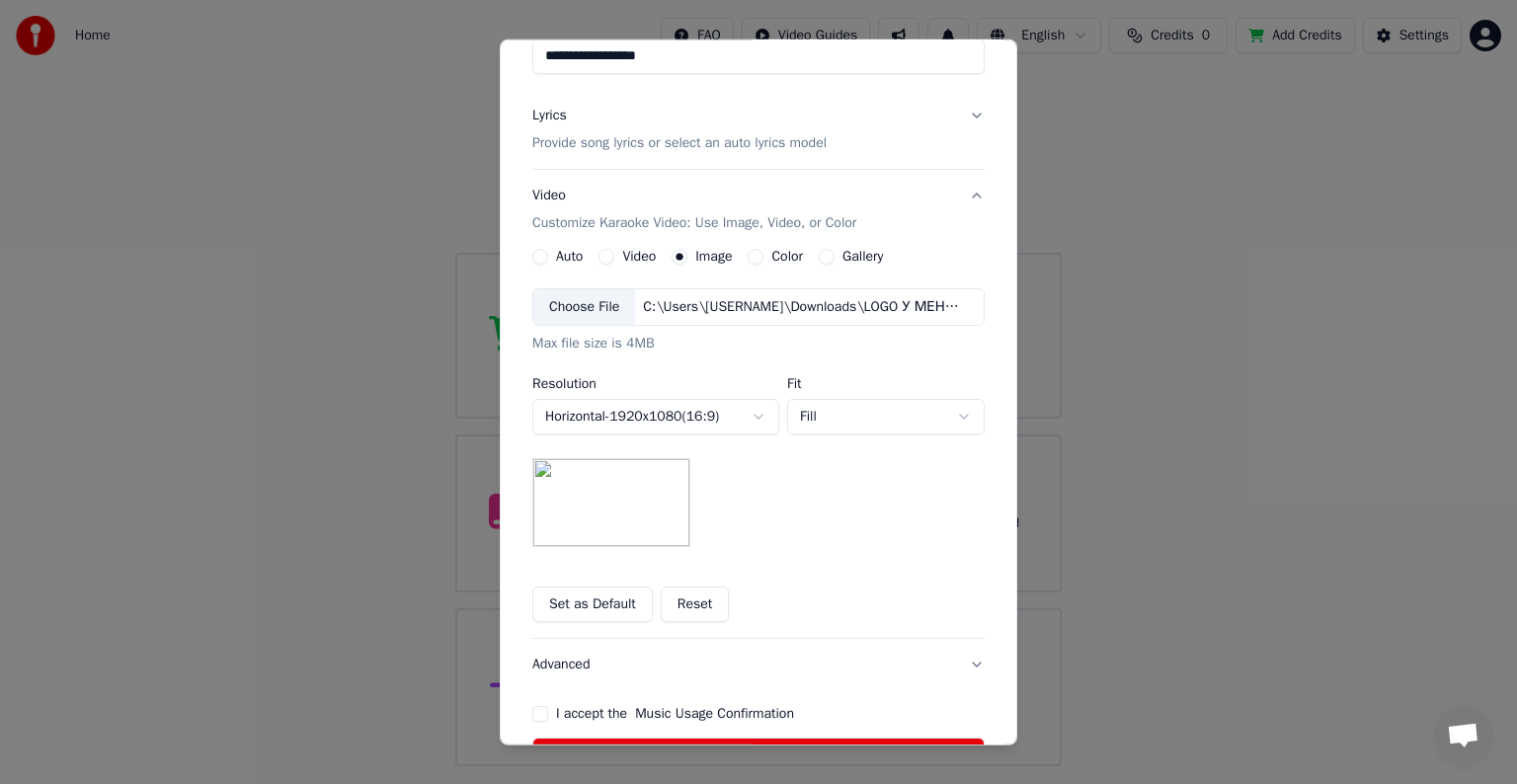 click on "**********" at bounding box center [758, 383] 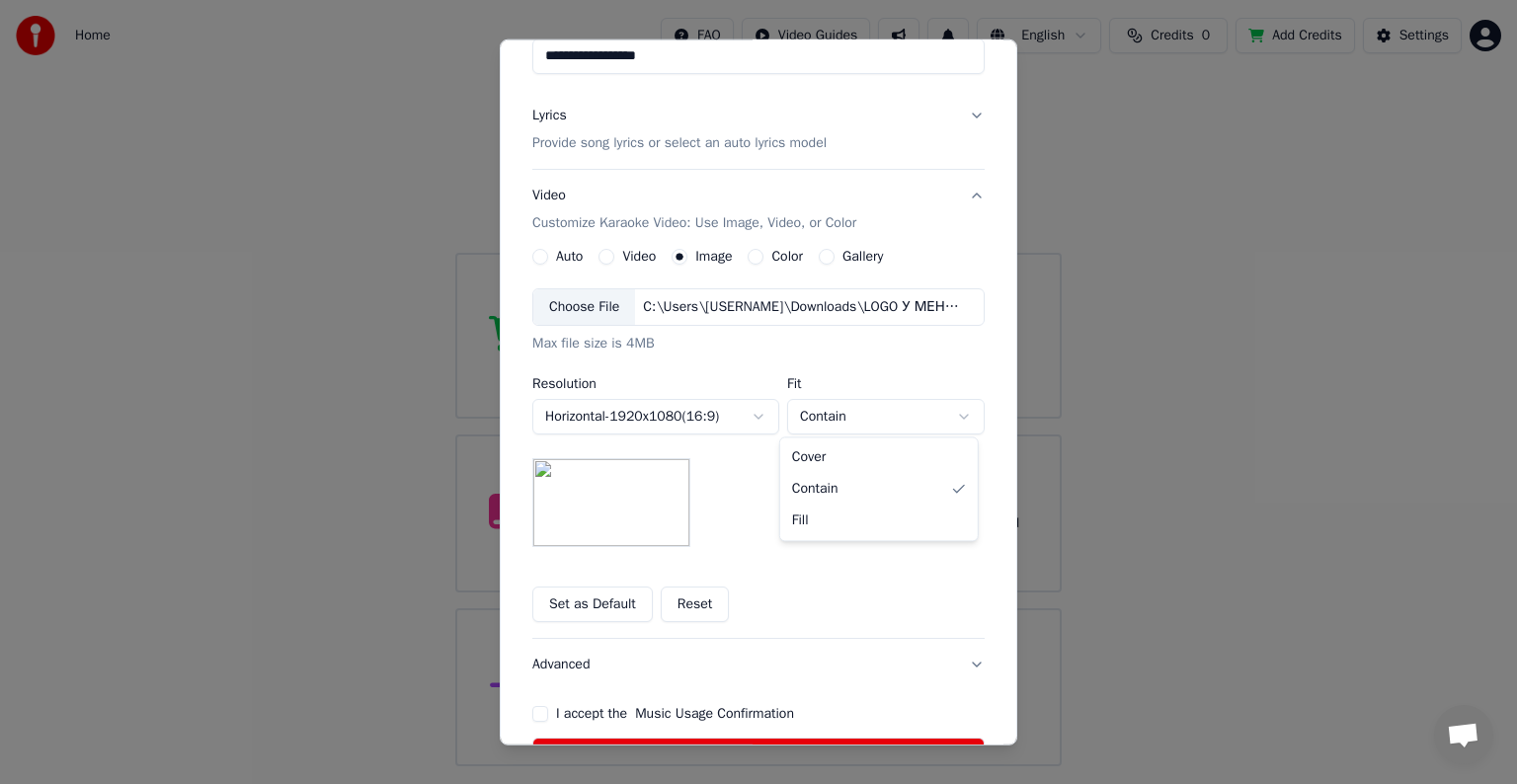 click on "**********" at bounding box center (758, 383) 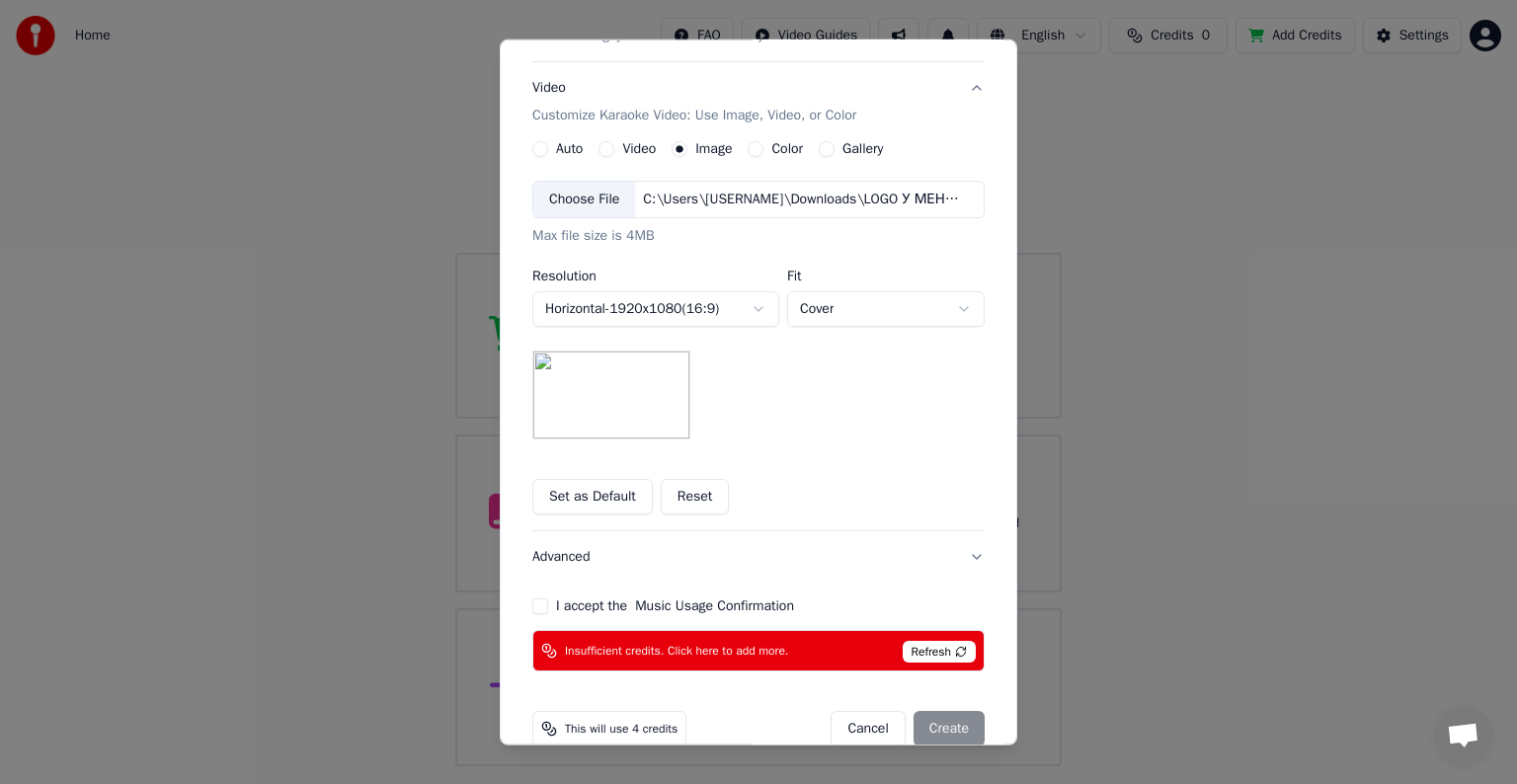 scroll, scrollTop: 337, scrollLeft: 0, axis: vertical 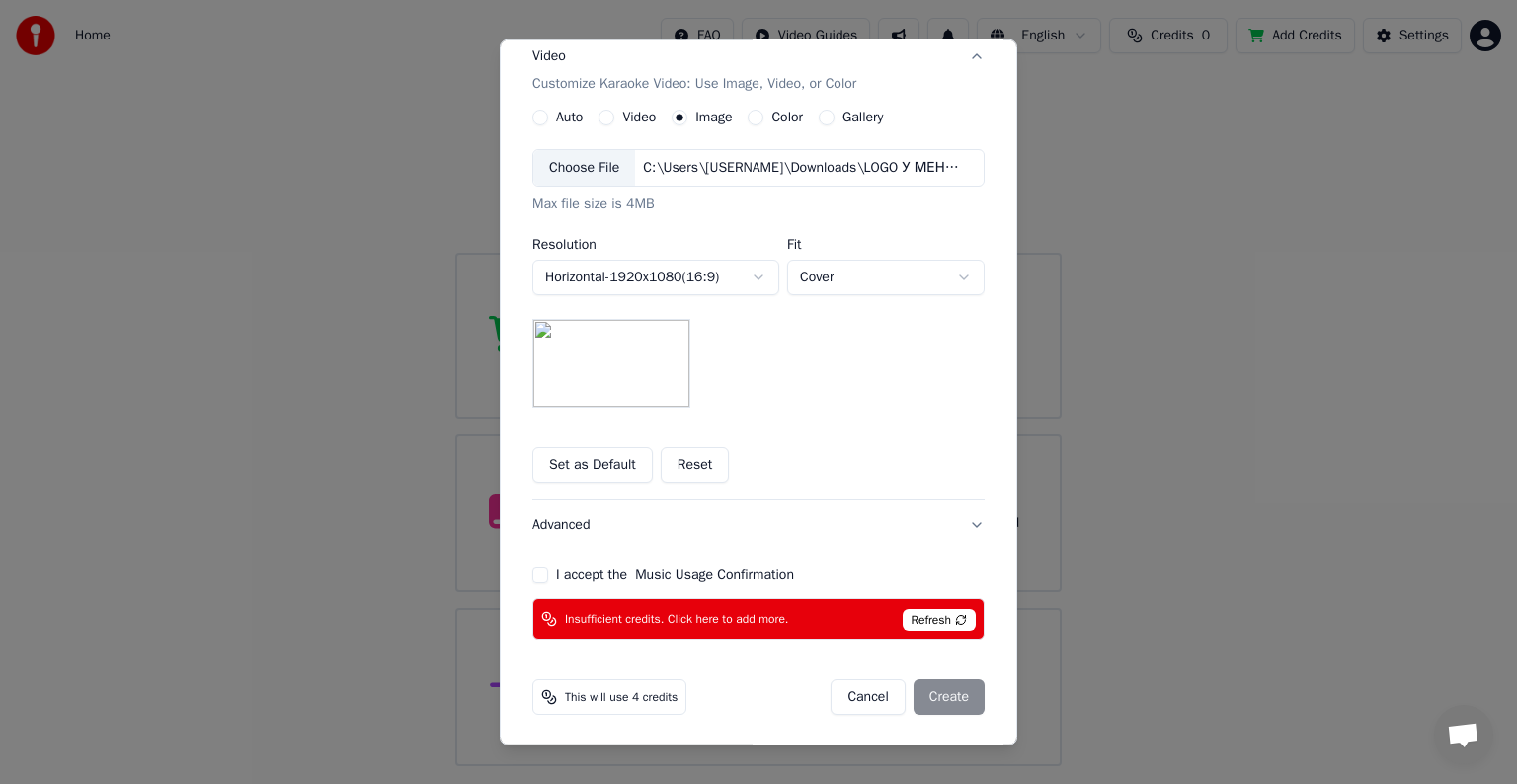 click on "I accept the   Music Usage Confirmation" at bounding box center (540, 575) 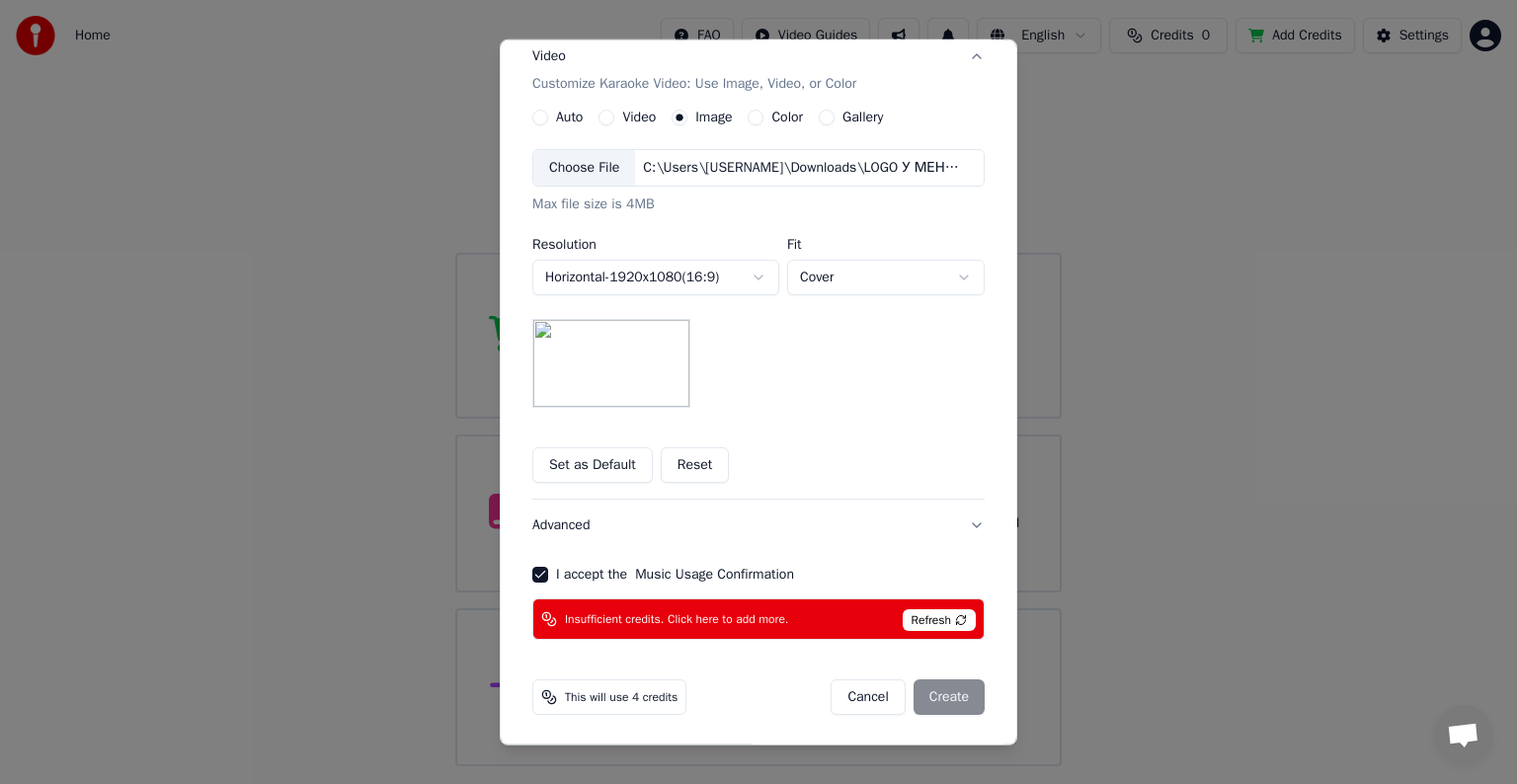 click on "Refresh" at bounding box center (939, 620) 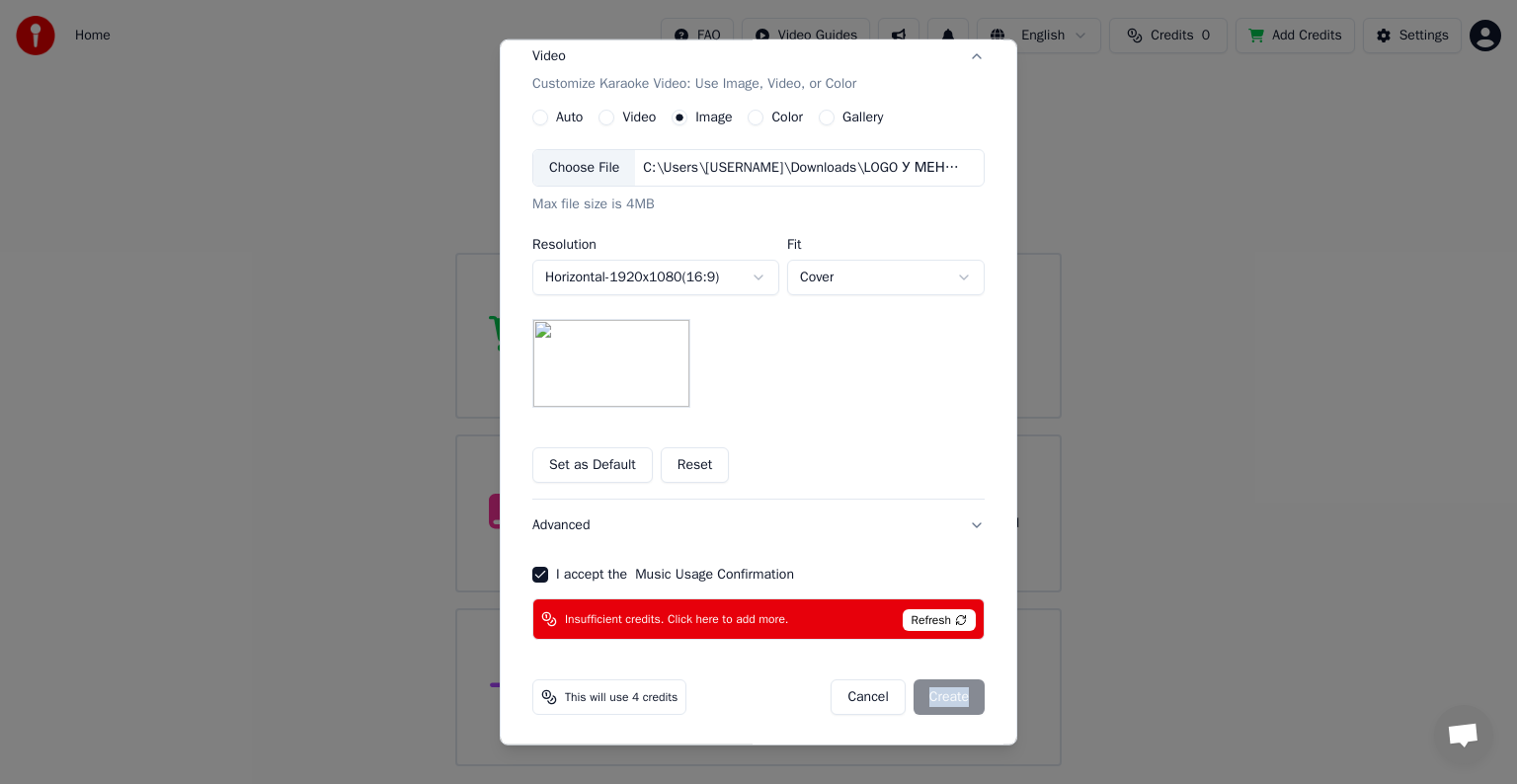 click on "Cancel Create" at bounding box center [908, 697] 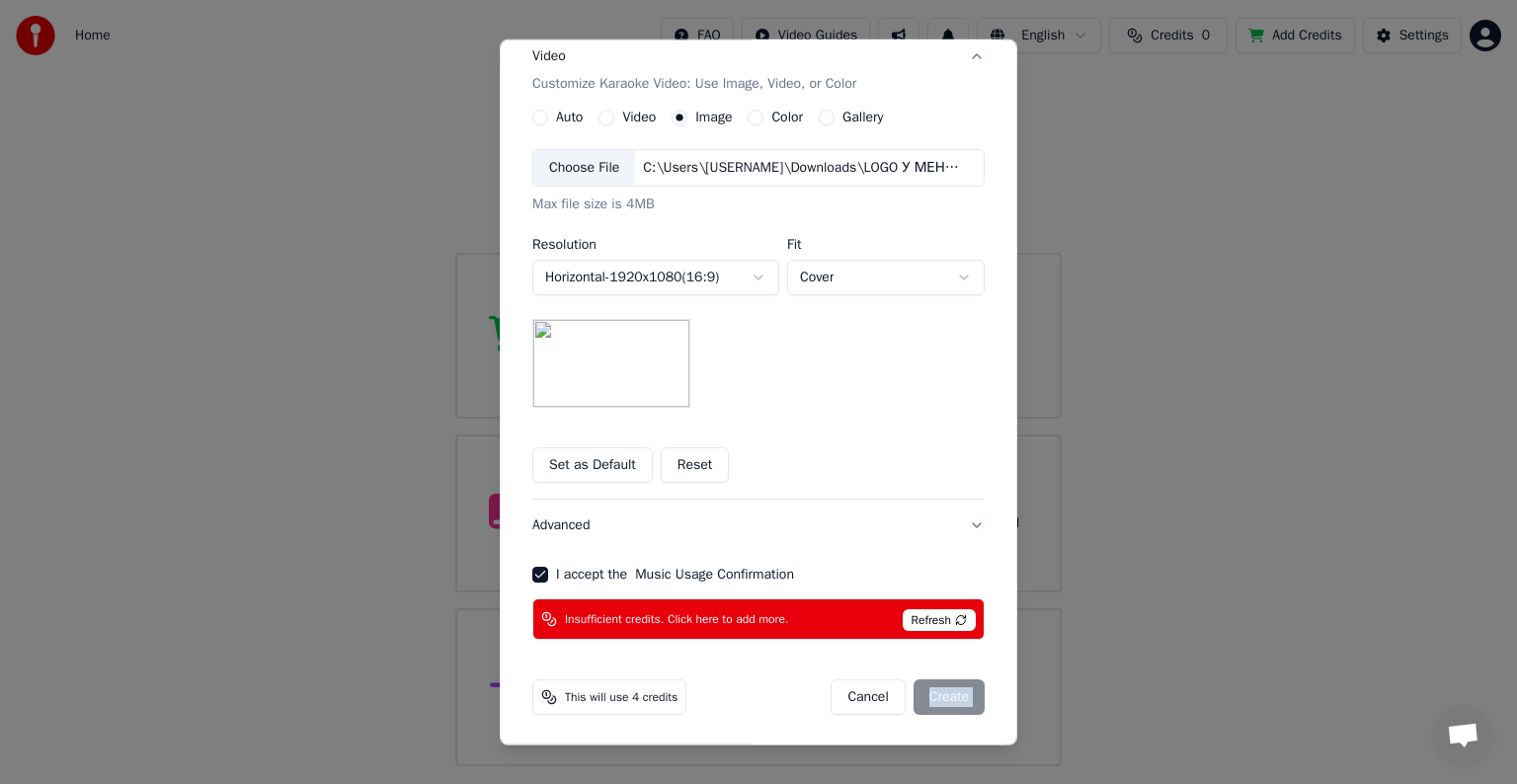 click on "Cancel Create" at bounding box center (908, 697) 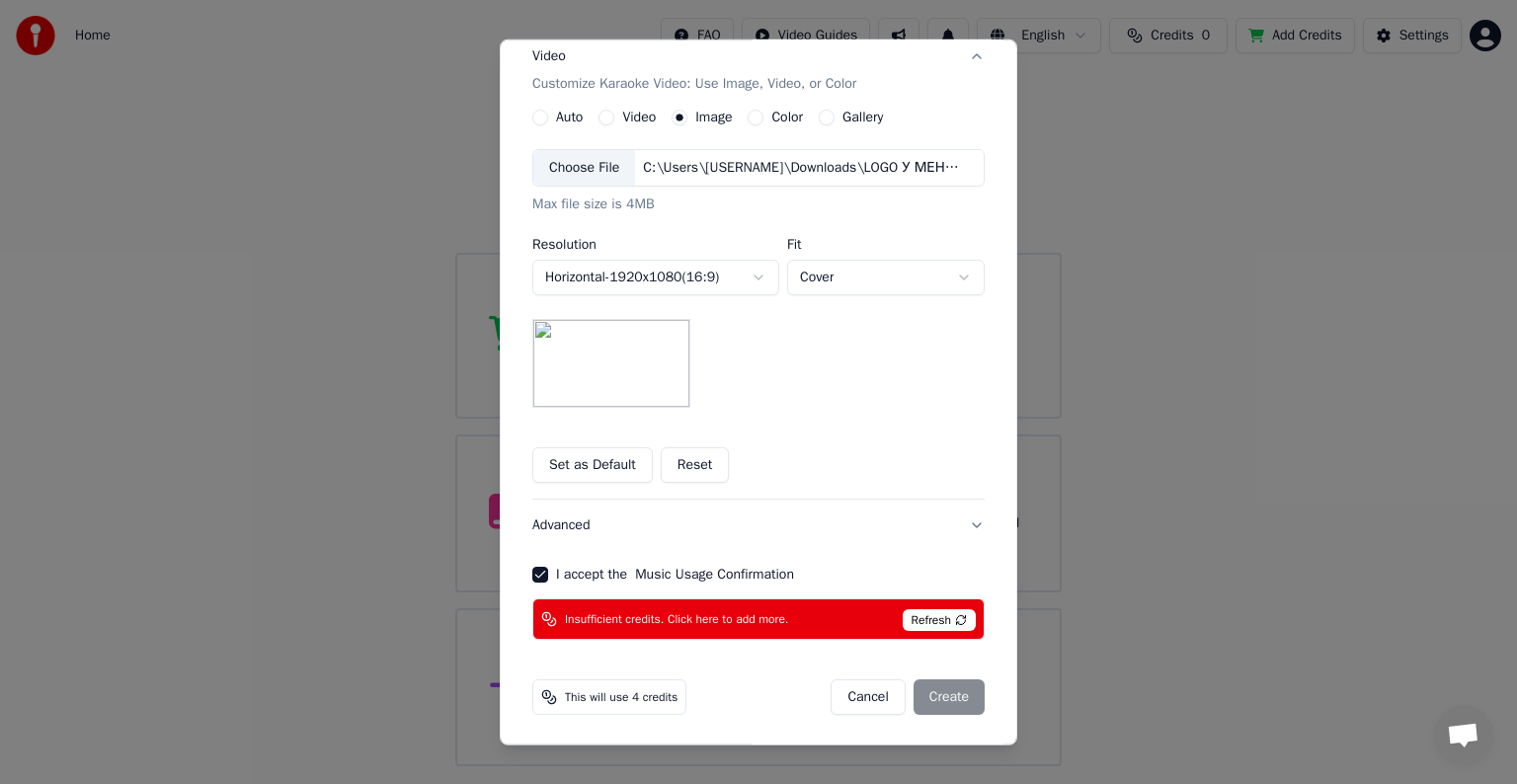 click on "This will use 4 credits" at bounding box center [621, 697] 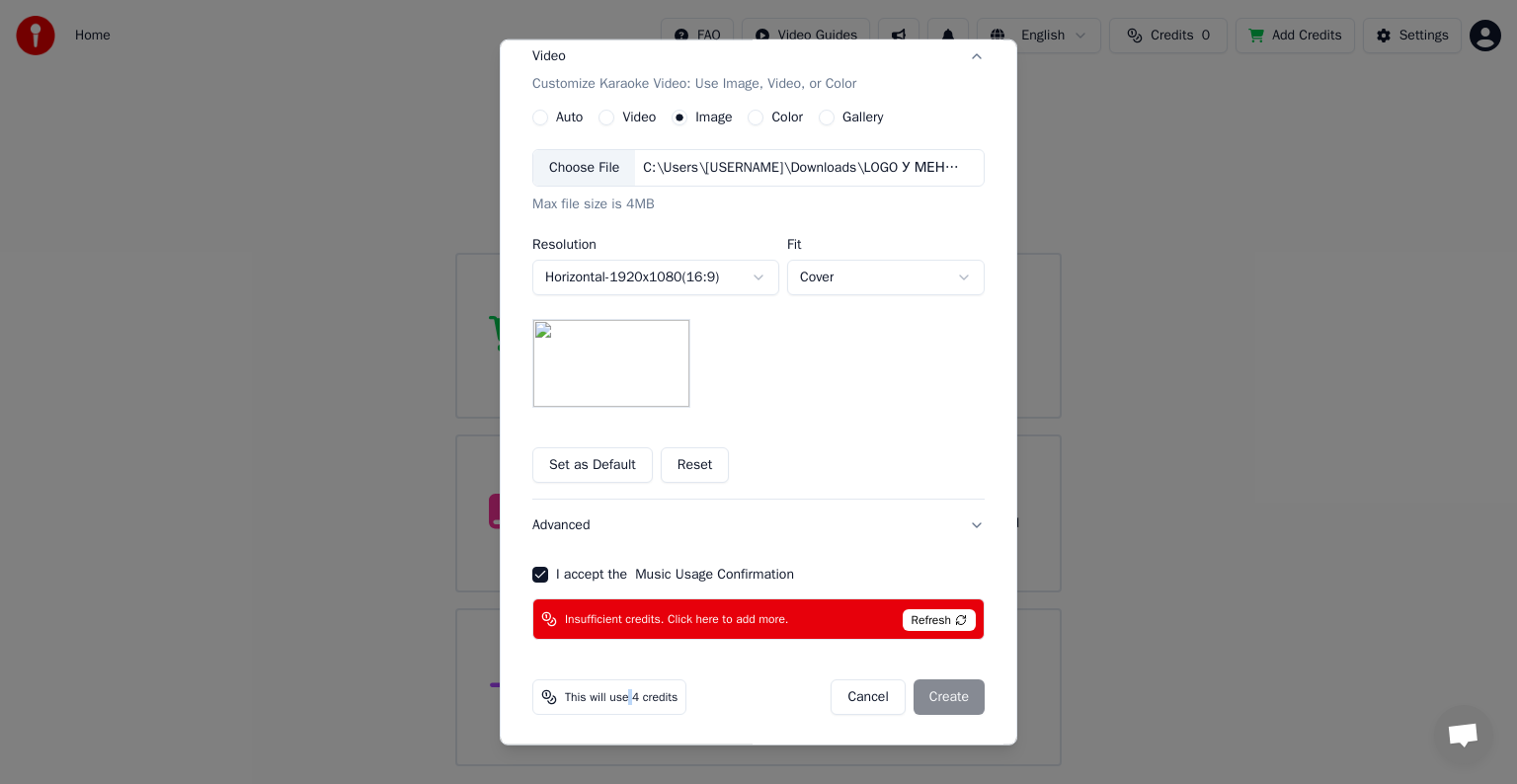 click on "This will use 4 credits" at bounding box center [621, 697] 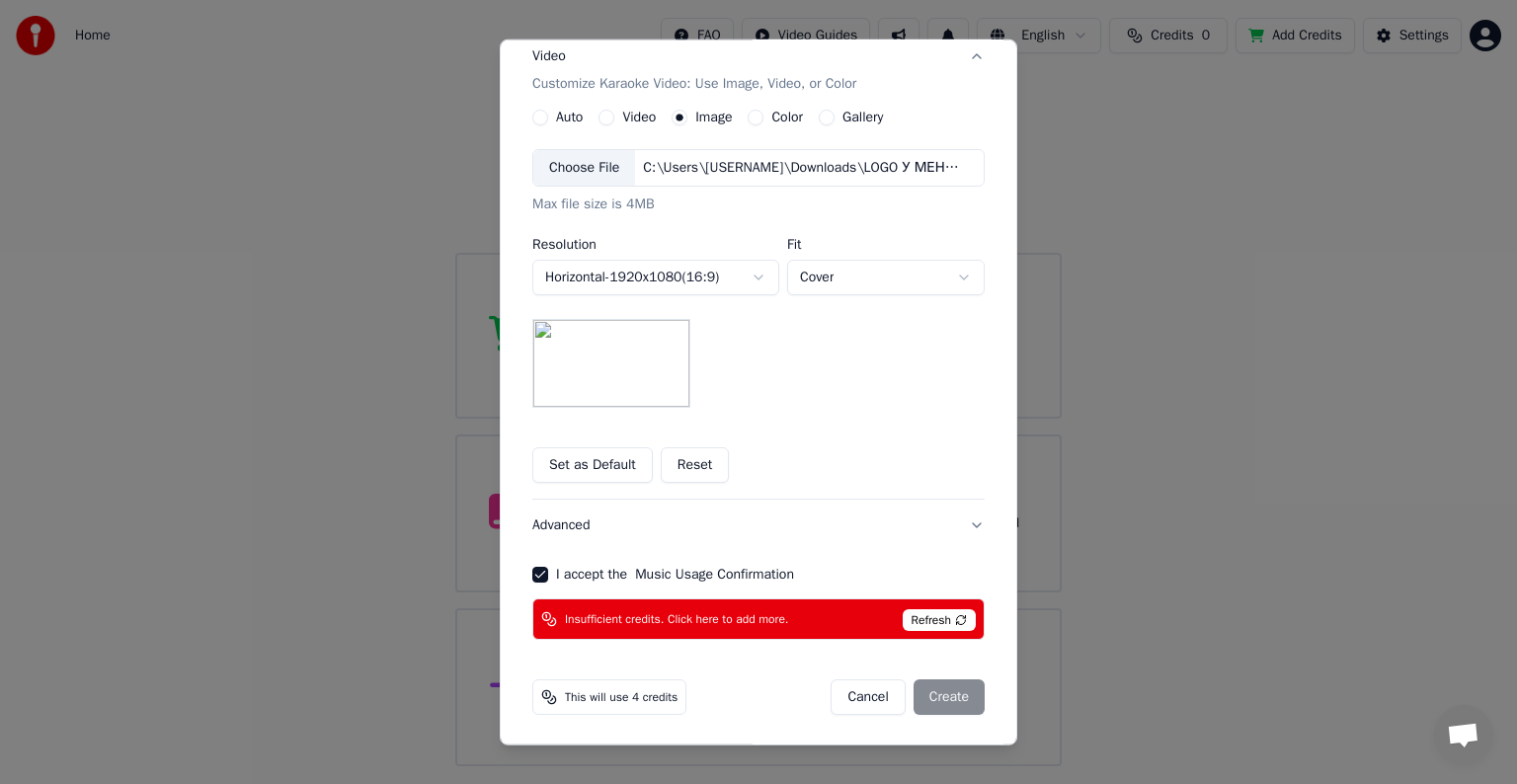 click on "This will use 4 credits" at bounding box center [621, 697] 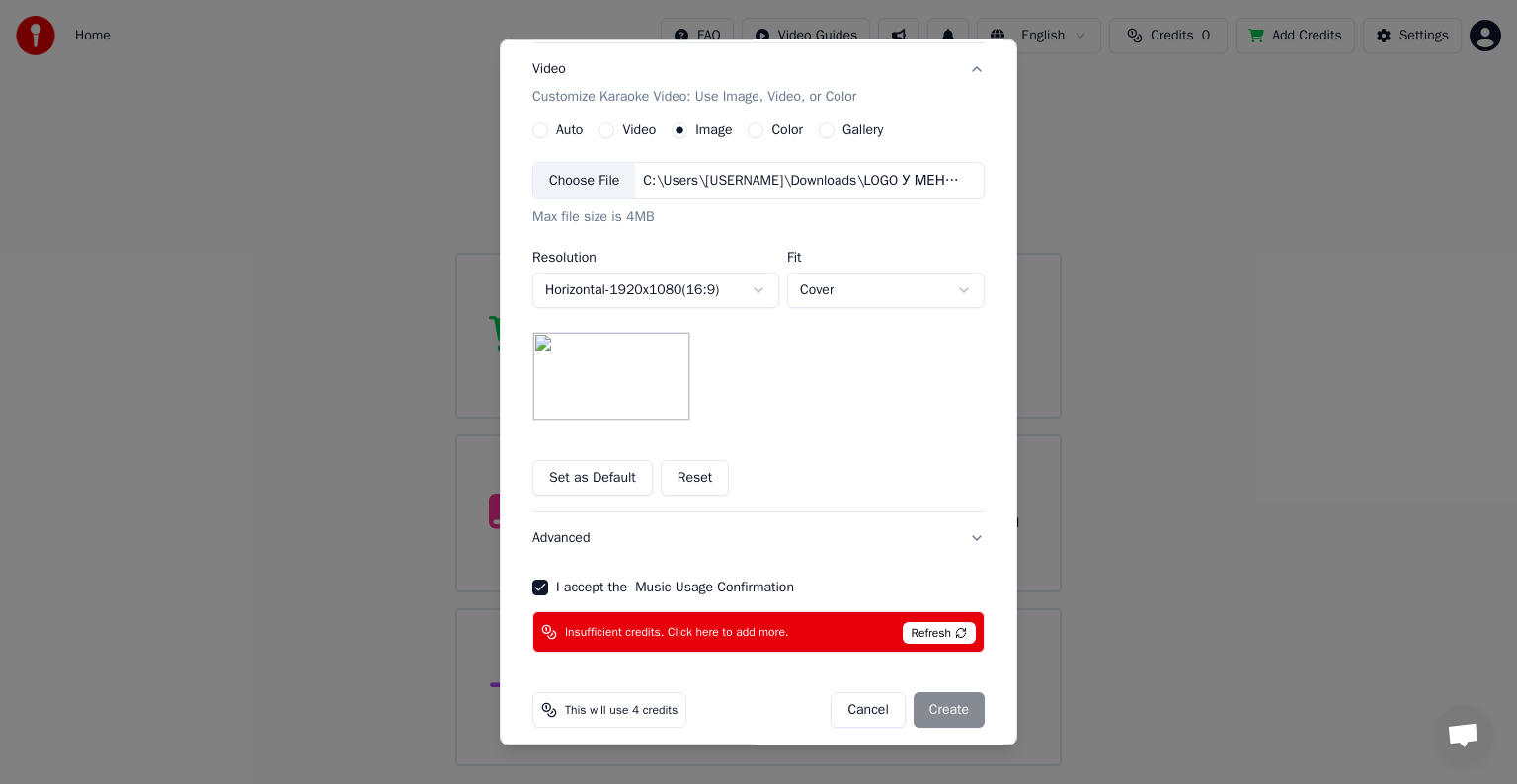scroll, scrollTop: 337, scrollLeft: 0, axis: vertical 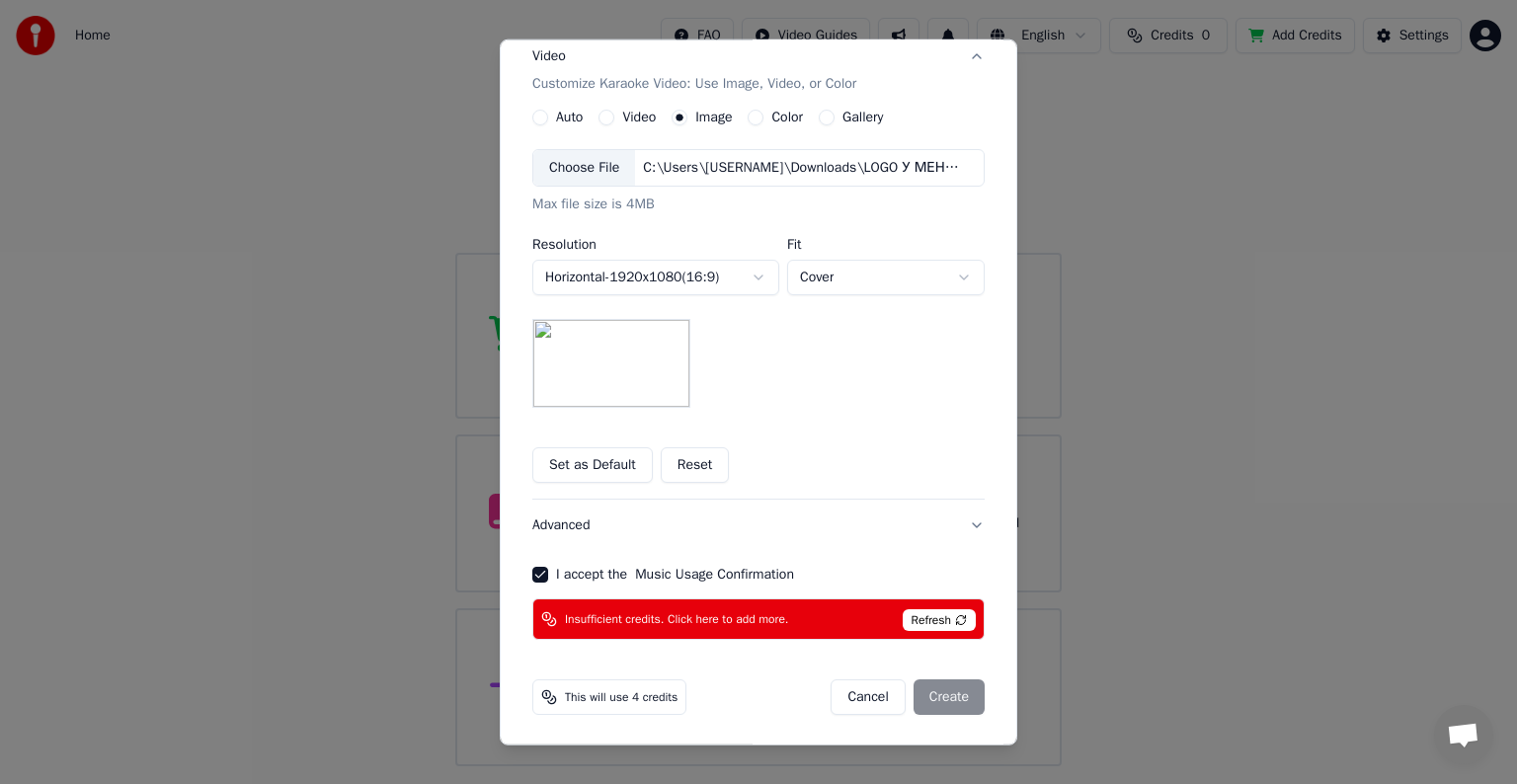 click on "Cancel Create" at bounding box center (908, 697) 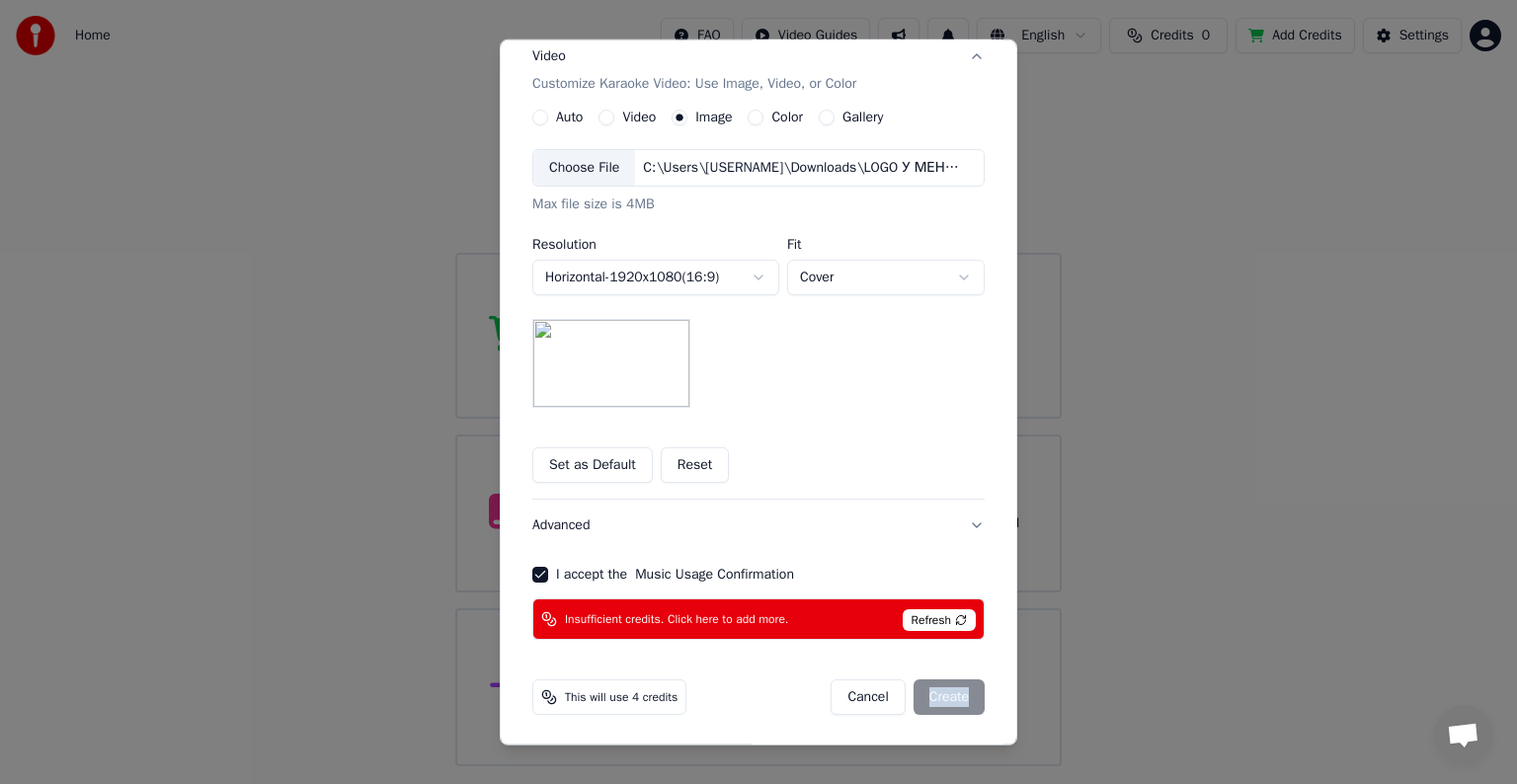 click on "Cancel Create" at bounding box center [908, 697] 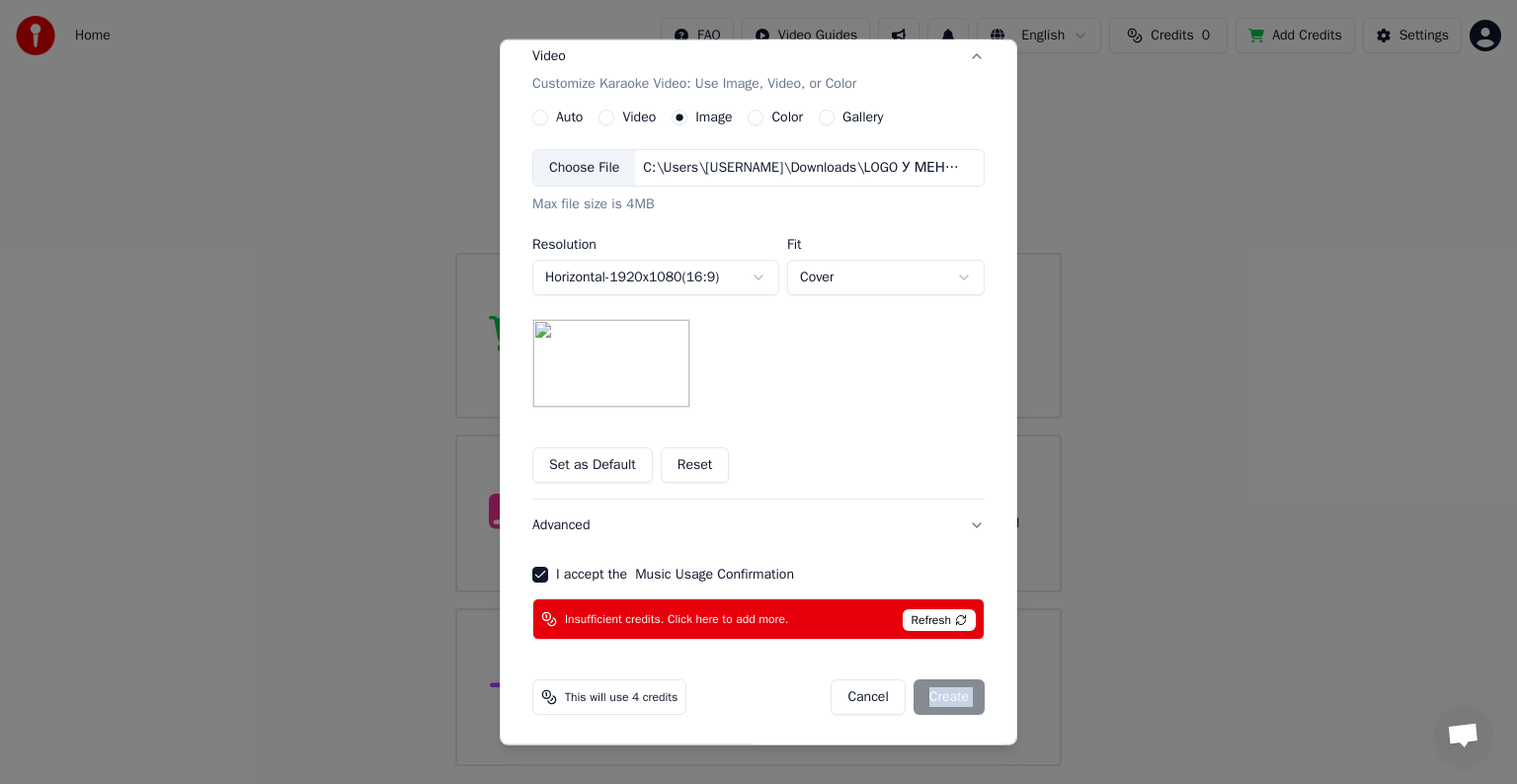 click on "Cancel Create" at bounding box center (908, 697) 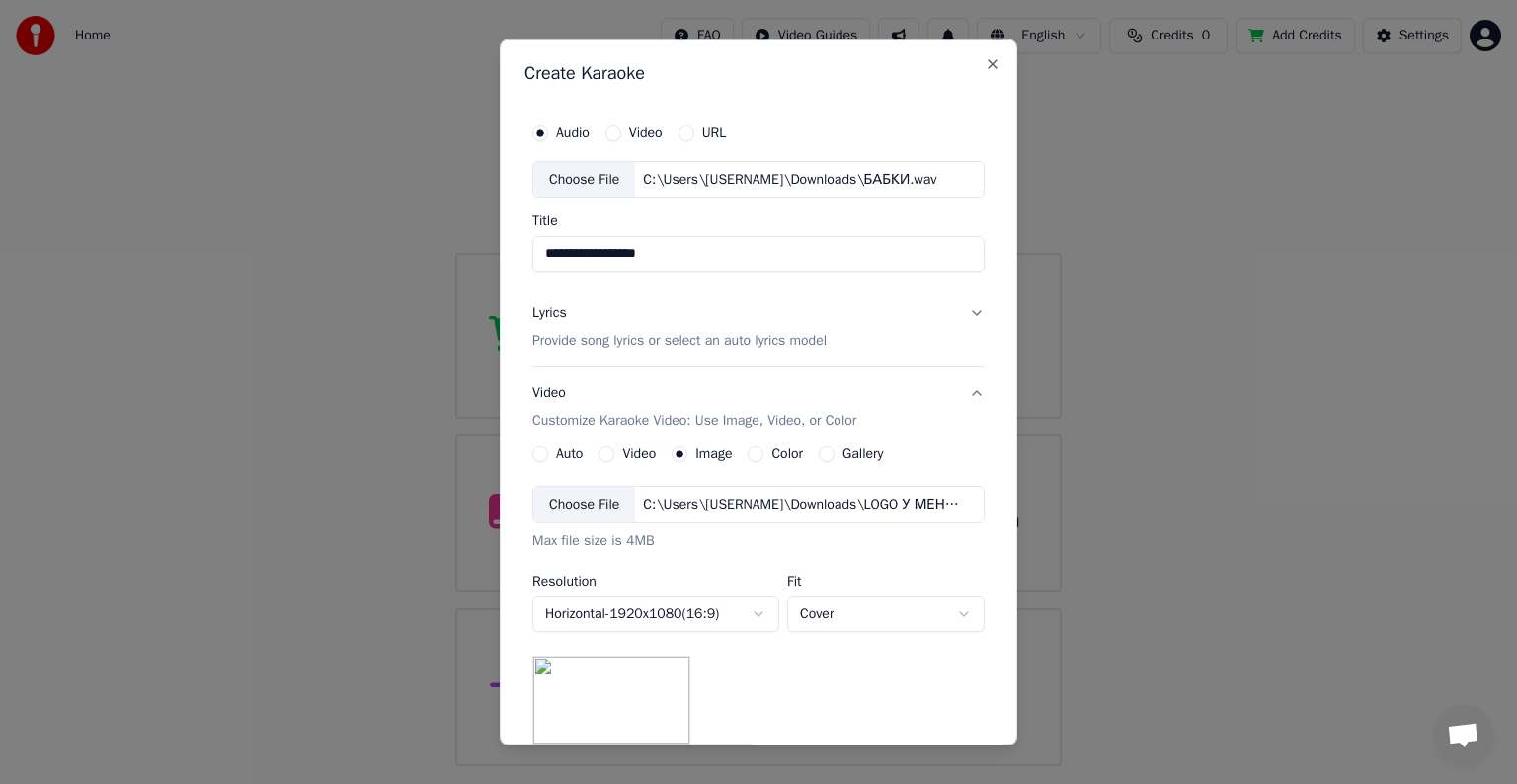 click on "URL" at bounding box center [686, 133] 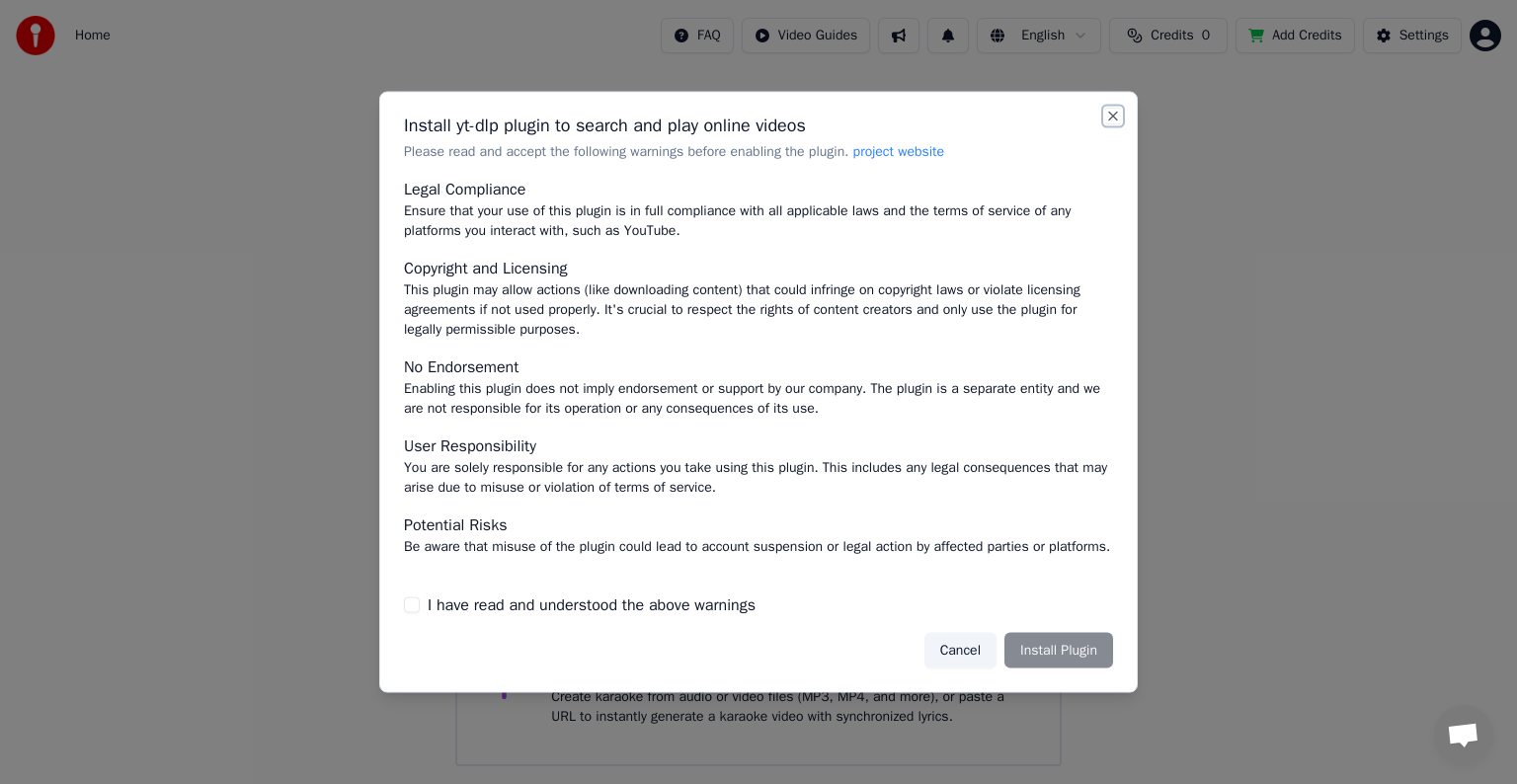 click on "Close" at bounding box center (1113, 117) 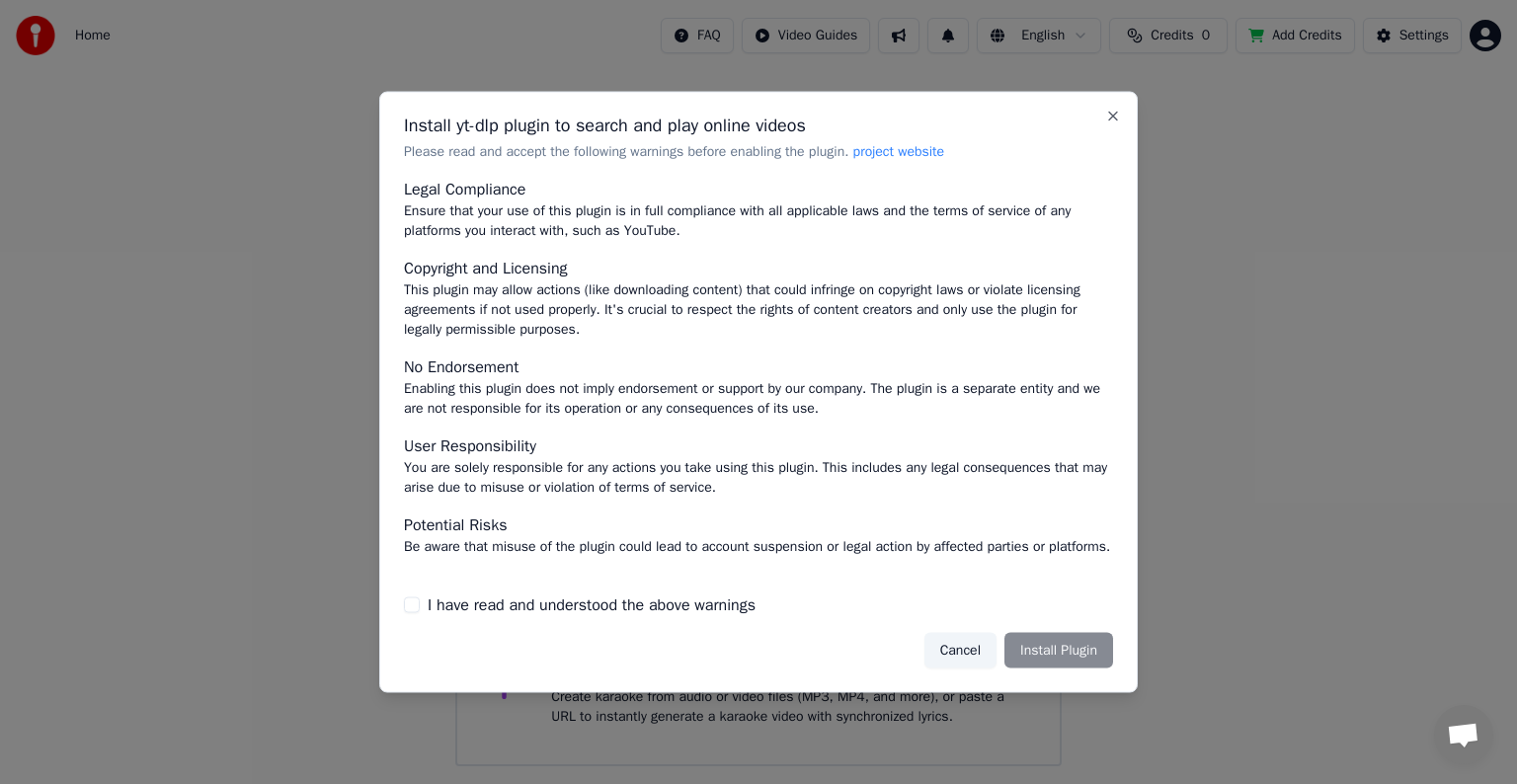 click on "Cancel" at bounding box center (960, 650) 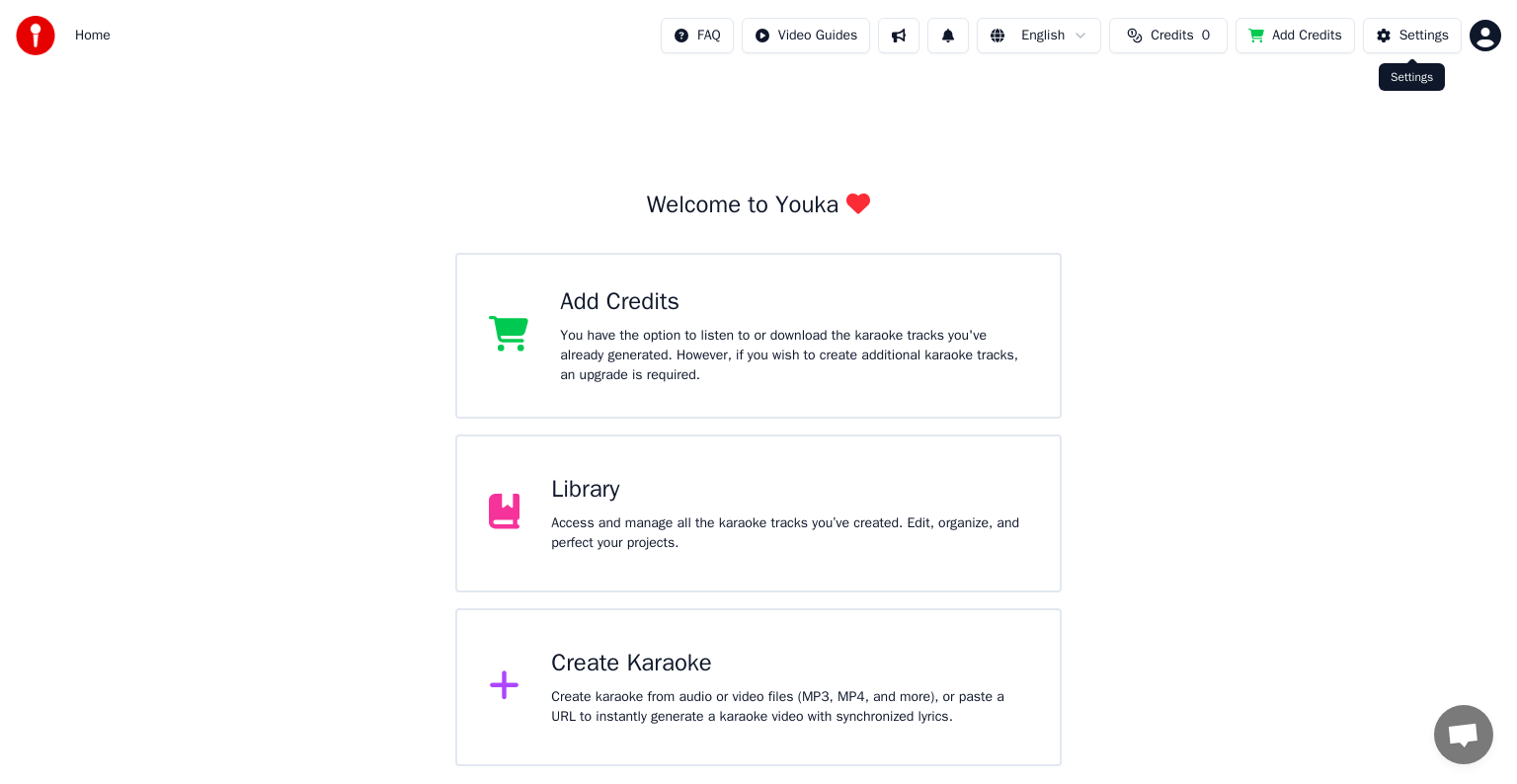 click on "Settings" at bounding box center (1412, 36) 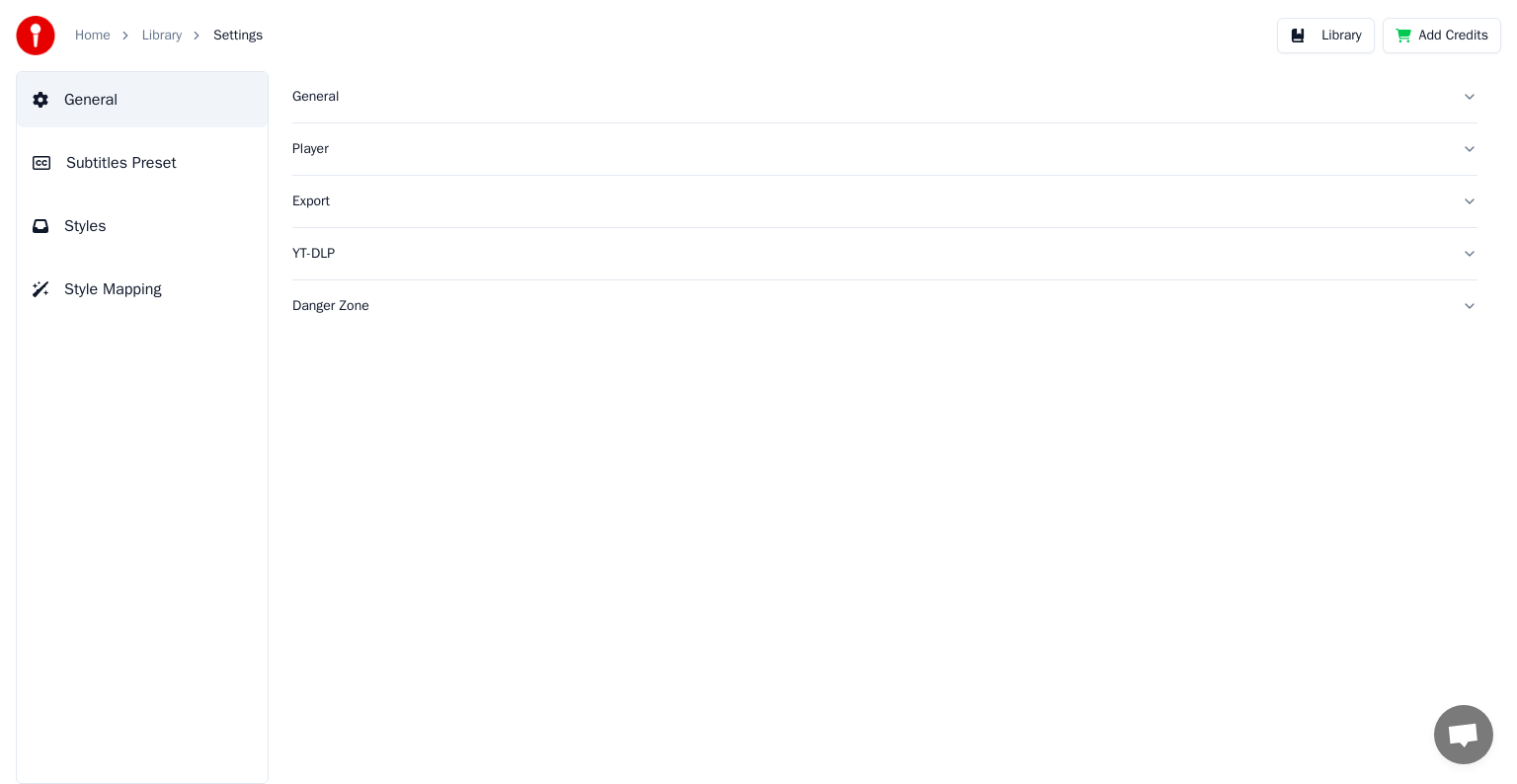 click on "Styles" at bounding box center [85, 226] 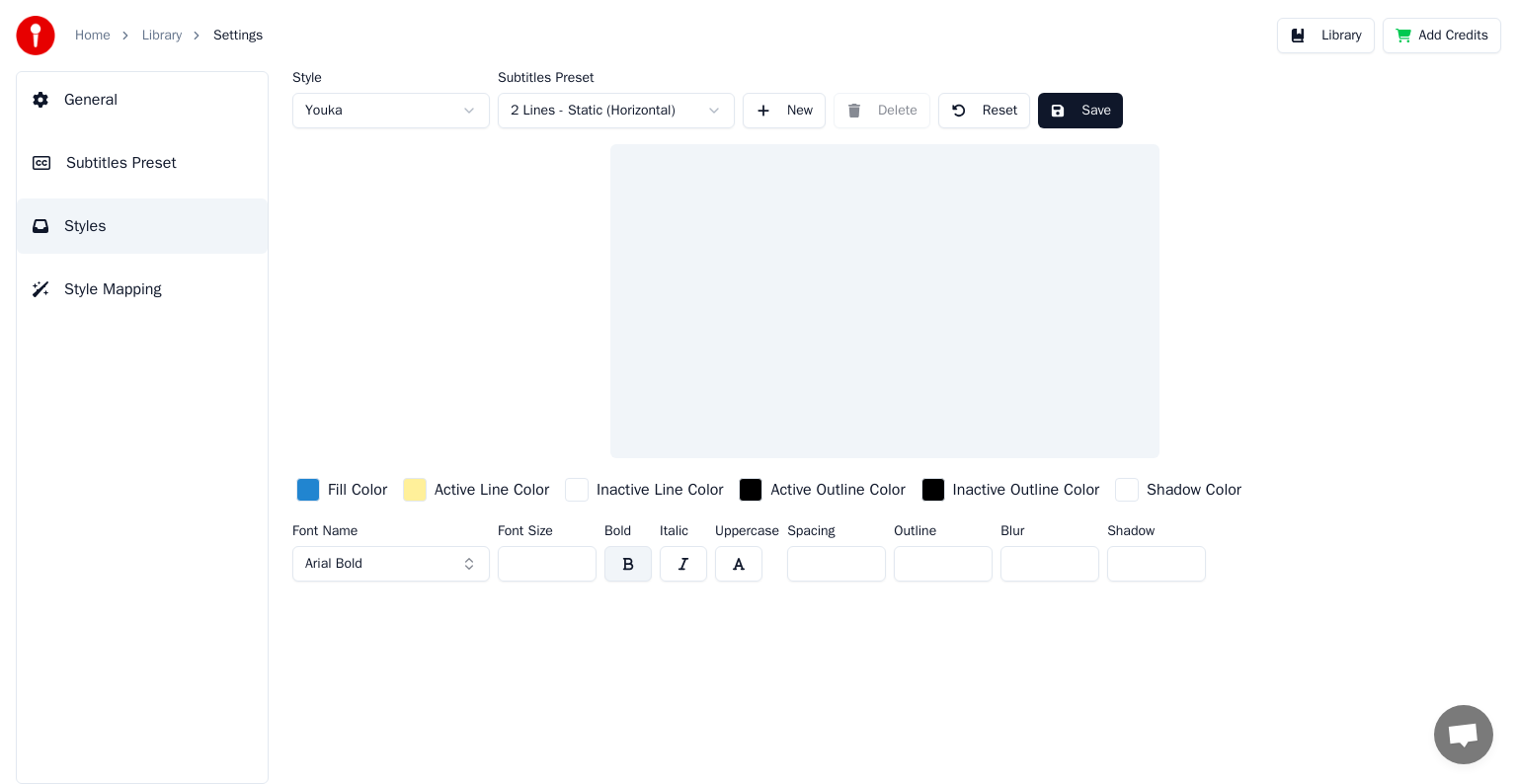 click on "Style Mapping" at bounding box center (142, 289) 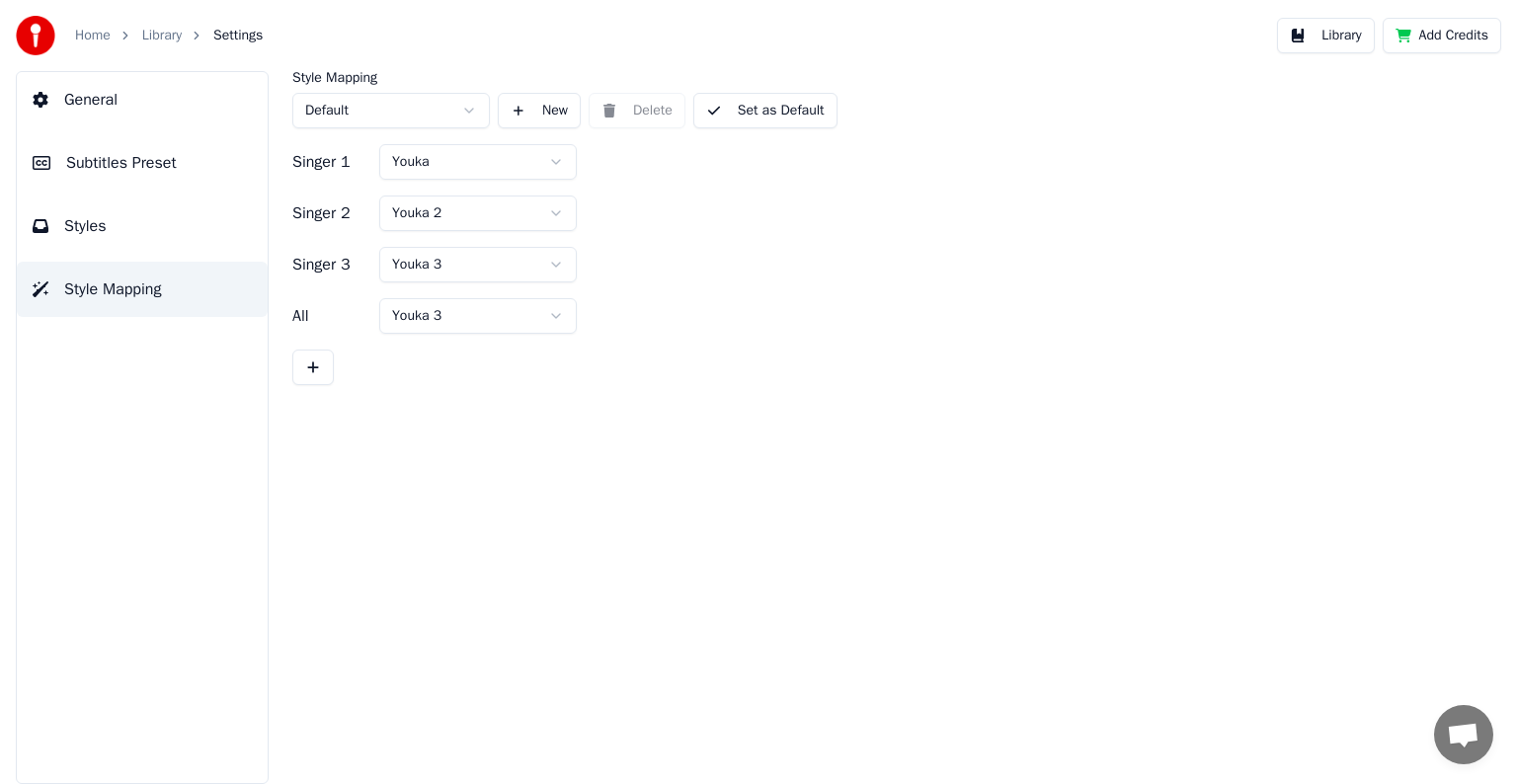 click on "Subtitles Preset" at bounding box center (142, 163) 